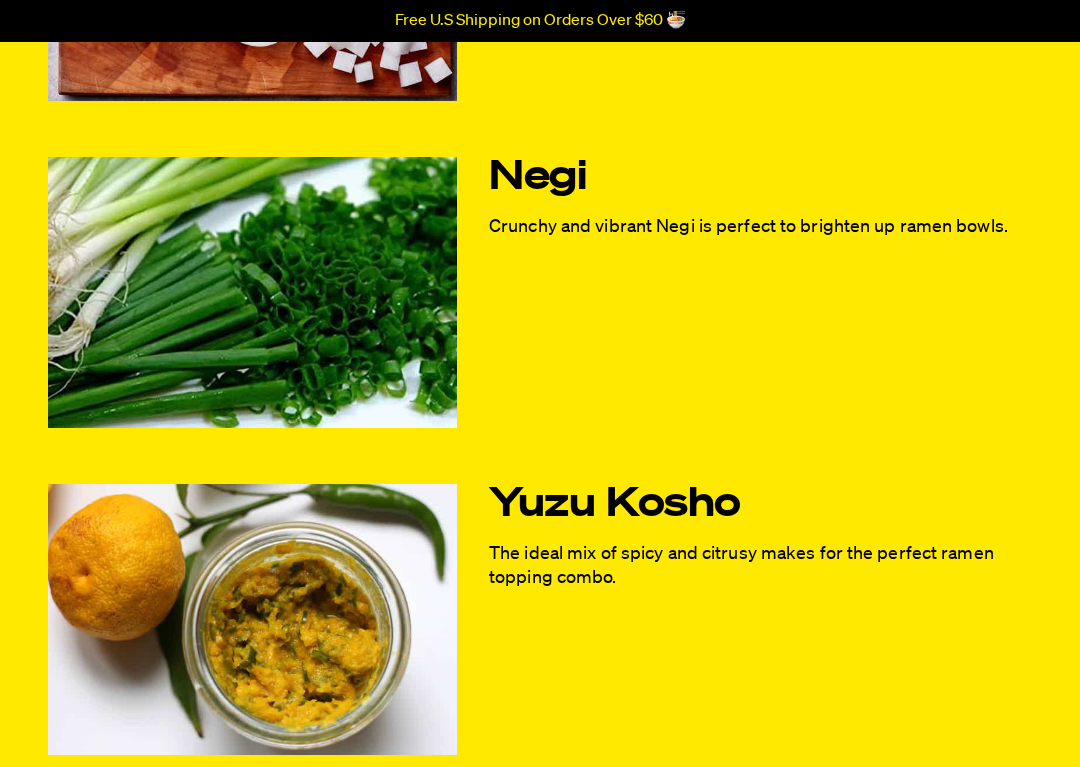 scroll, scrollTop: 733, scrollLeft: 0, axis: vertical 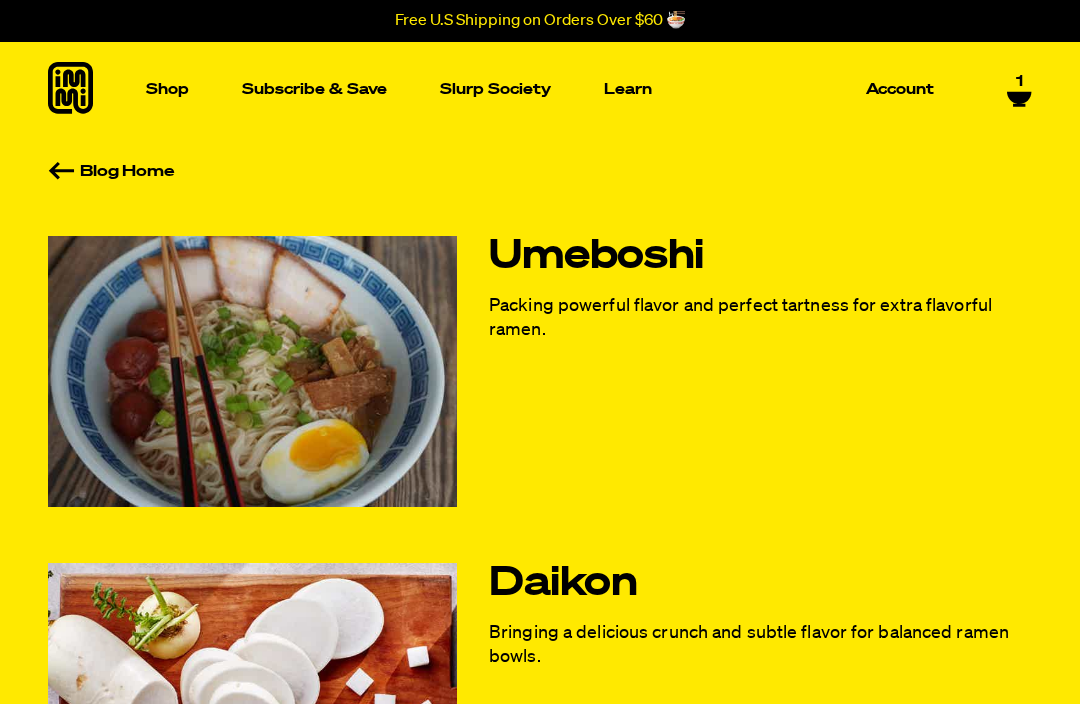 click on "Subscribe & Save" at bounding box center (314, 89) 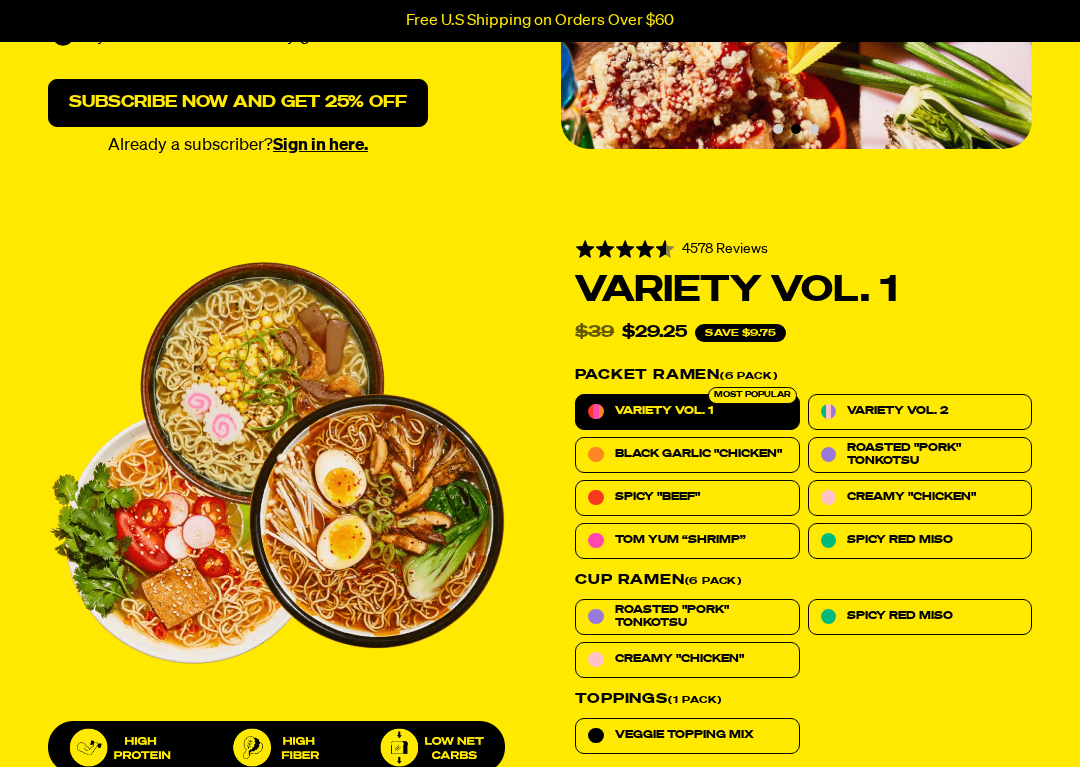 scroll, scrollTop: 461, scrollLeft: 0, axis: vertical 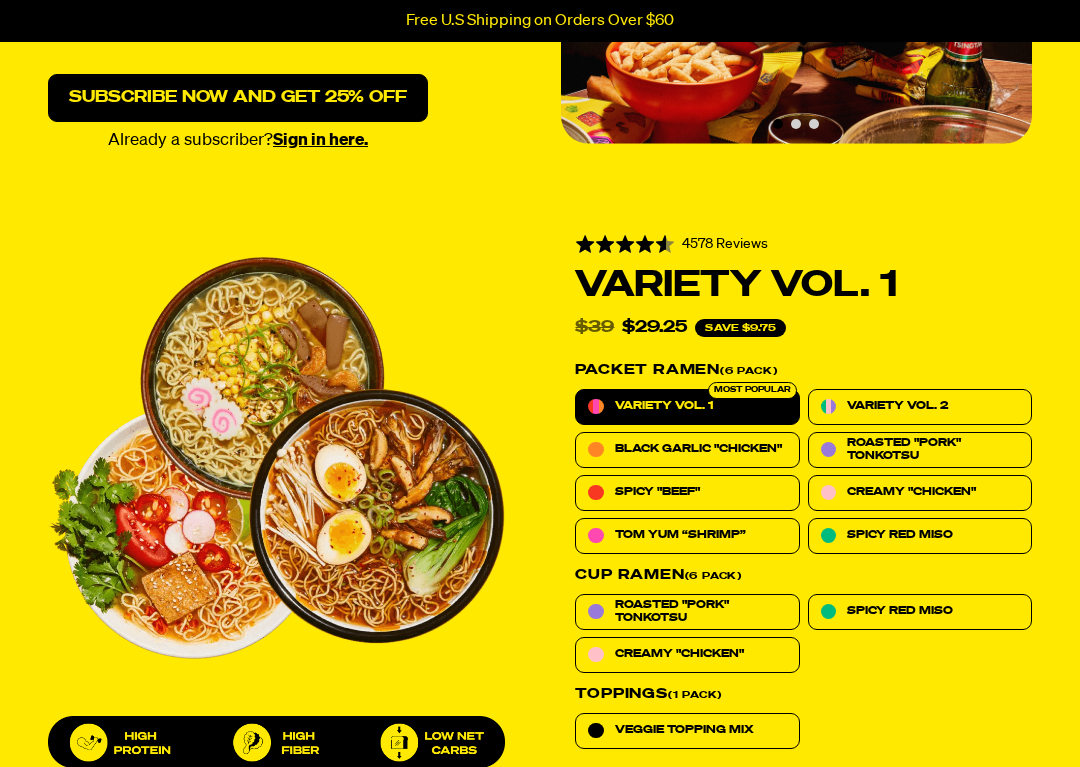 click on "Rated 4.6 out of 5
4578 Reviews
Based on 4578 reviews
Click to go to reviews
Variety Vol. 1
Rated 4.6 out of 5
4579 Reviews
Based on 4579 reviews
Click to go to reviews
Variety Vol. 2
Rated 4.8 out of 5
601 Reviews
Based on 601 reviews
Click to go to reviews
Black Garlic "Chicken" Ramen
Rated 4.8 out of 5
33 Reviews" at bounding box center [540, 553] 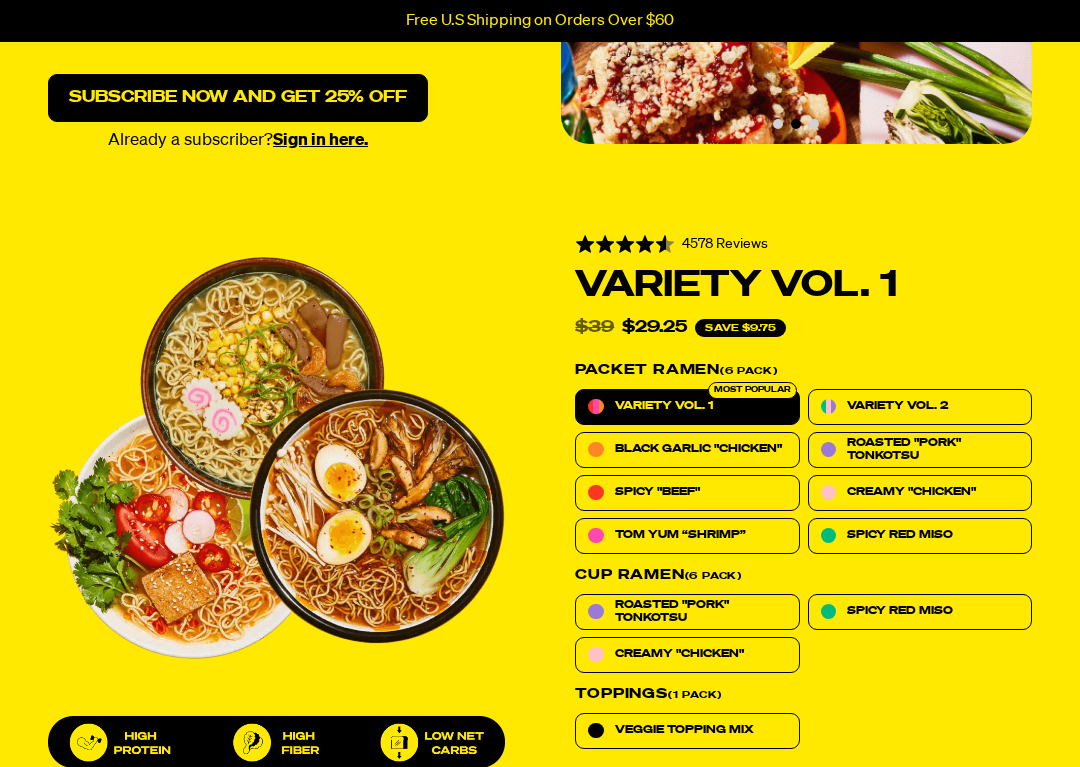click on "Subscribe now and get 25% off" at bounding box center [238, 98] 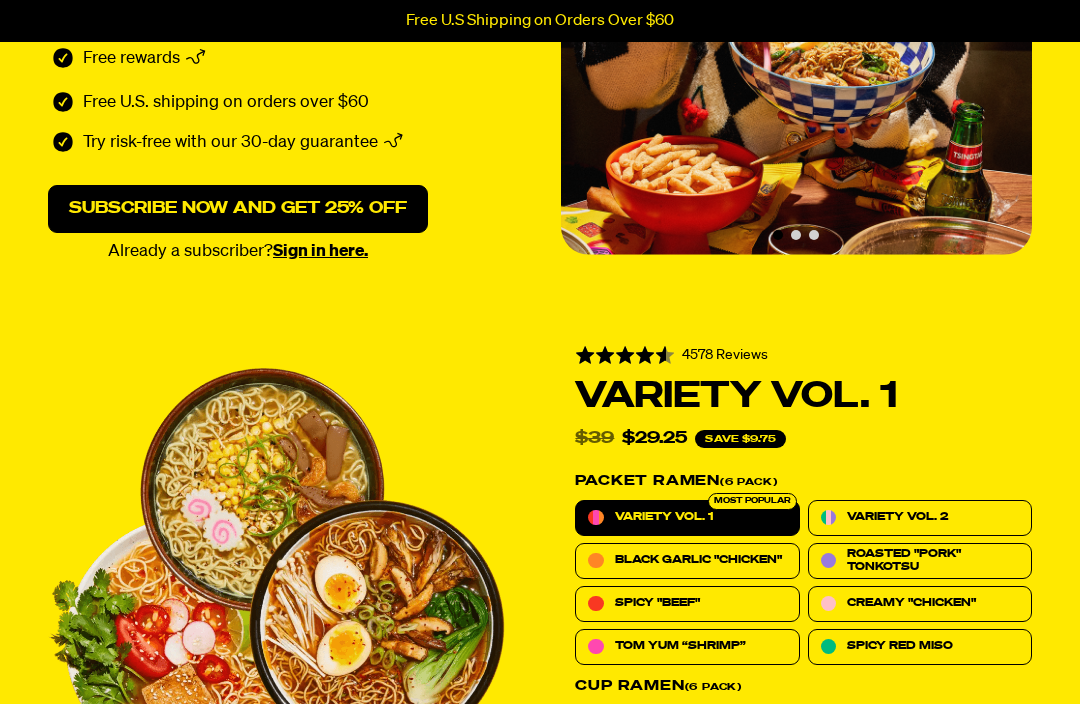scroll, scrollTop: 349, scrollLeft: 0, axis: vertical 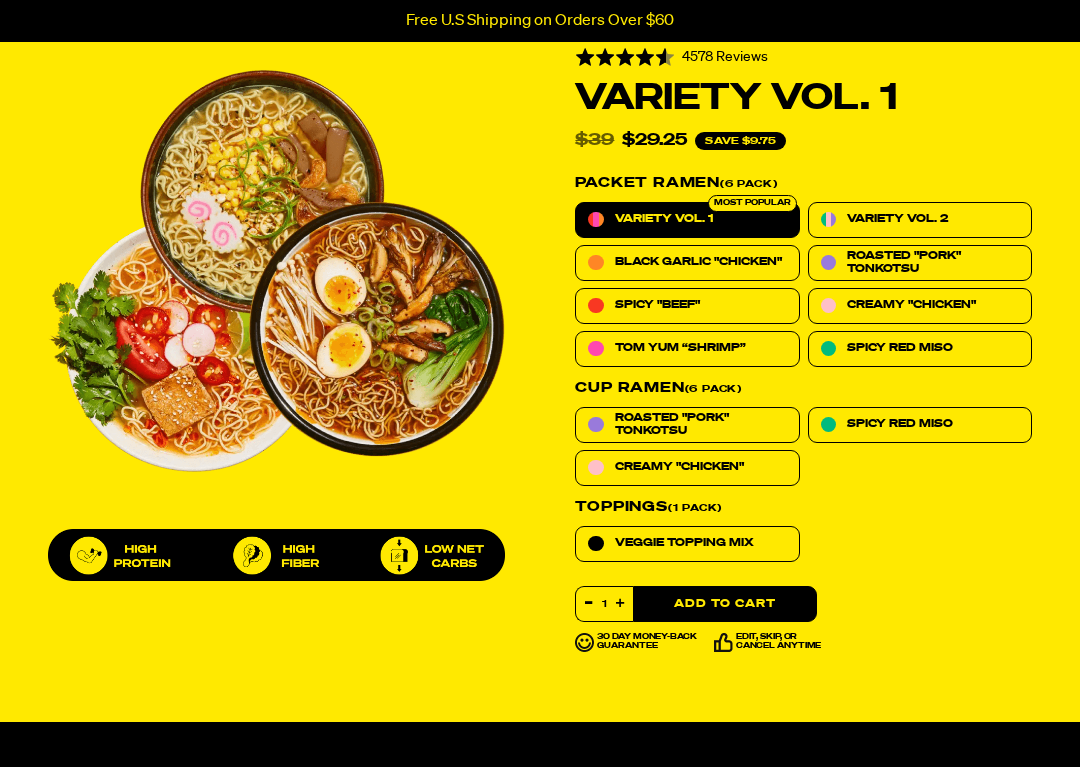 click on "Add to Cart" at bounding box center (725, 604) 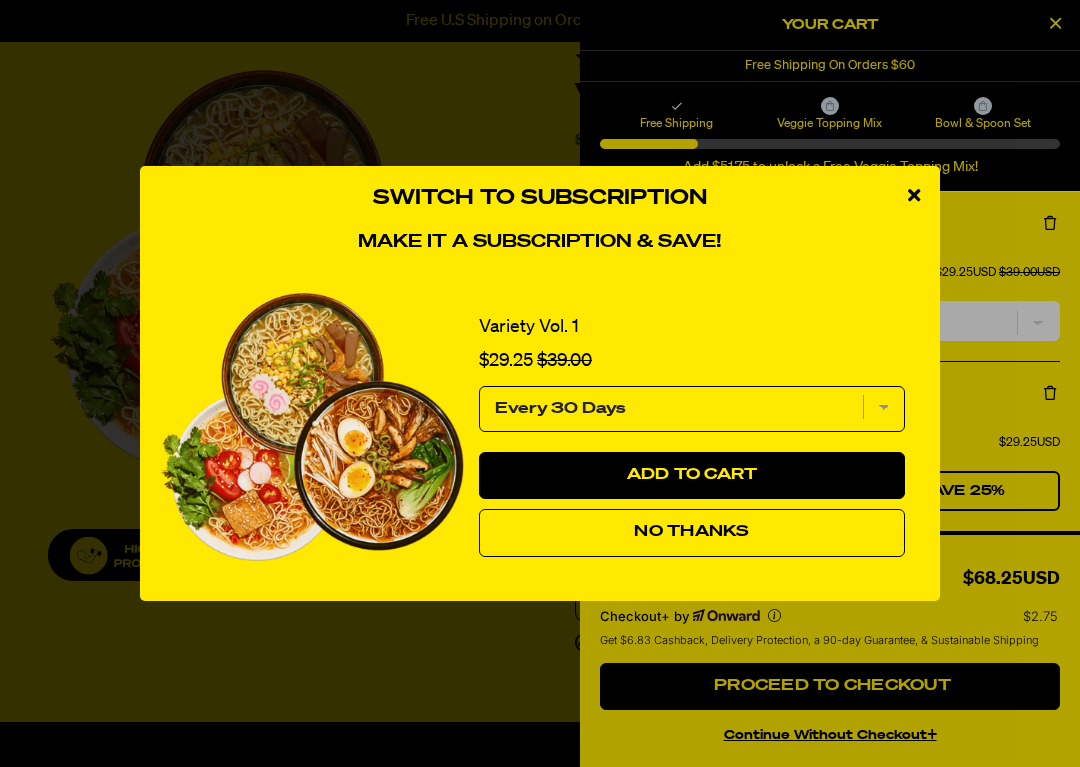 click at bounding box center (914, 195) 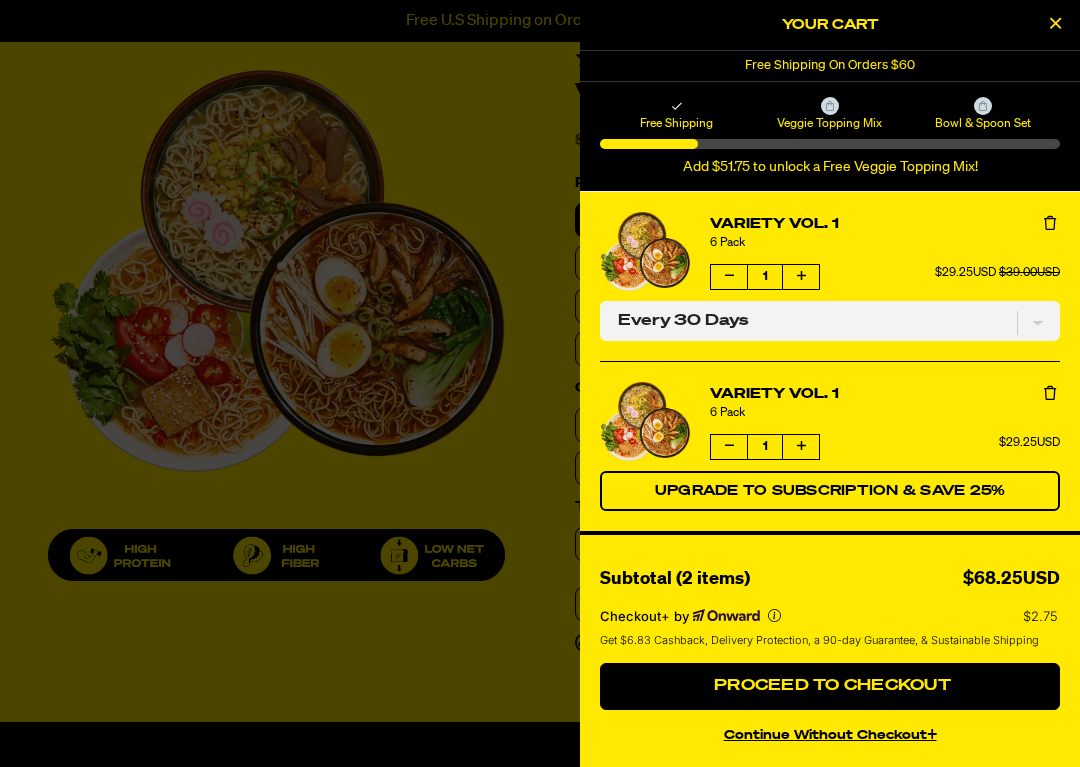 scroll, scrollTop: 2, scrollLeft: 0, axis: vertical 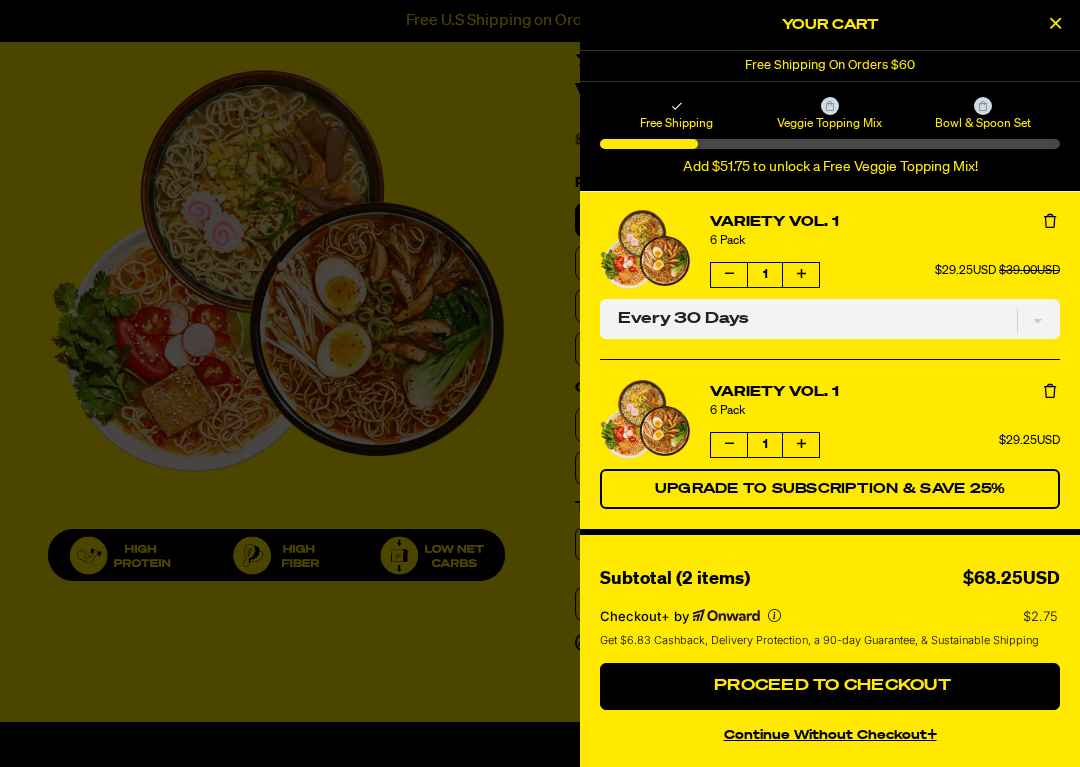 click at bounding box center [729, 445] 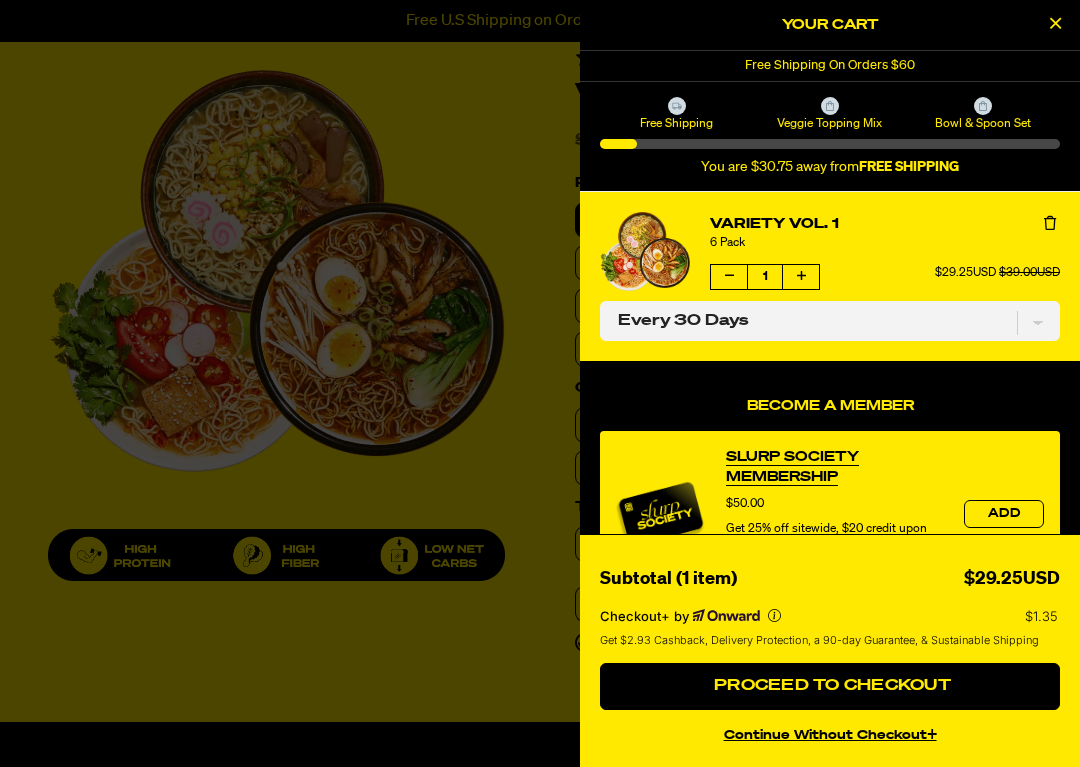 scroll, scrollTop: 0, scrollLeft: 0, axis: both 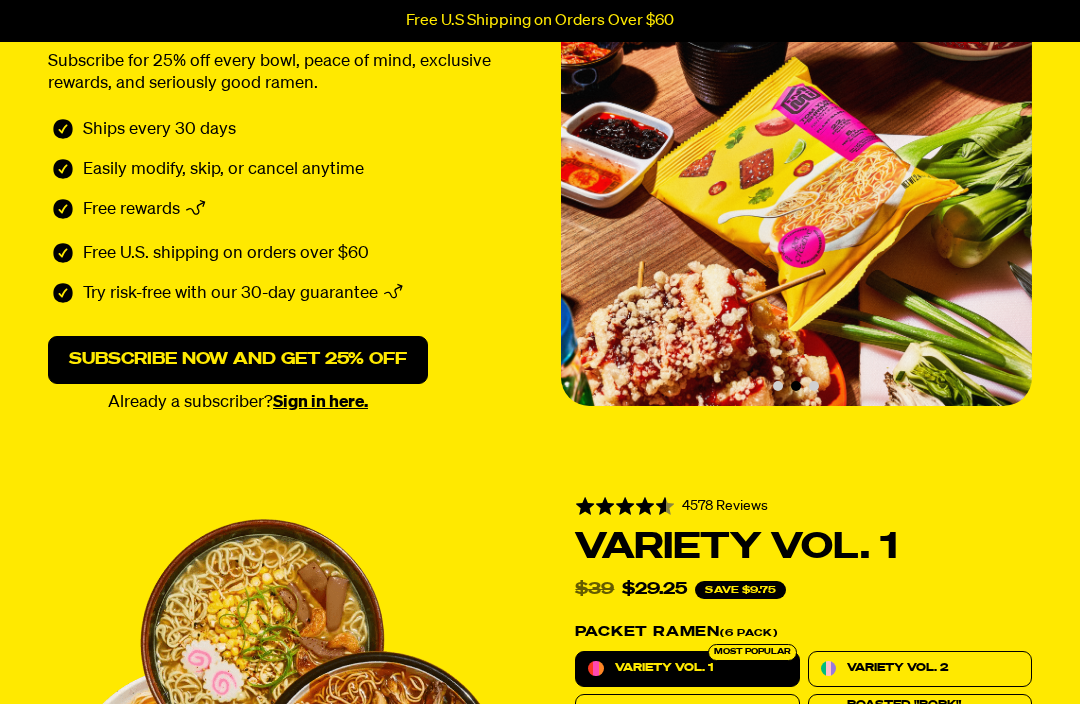 click on "Subscribe now and get 25% off" at bounding box center [238, 360] 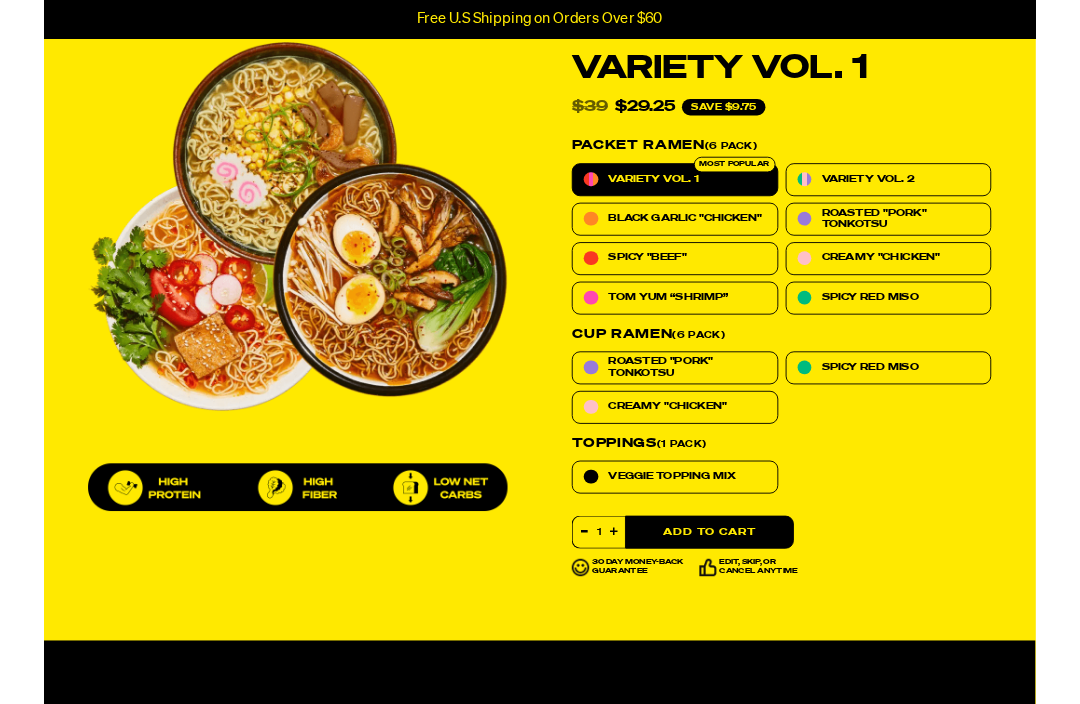 scroll, scrollTop: 670, scrollLeft: 0, axis: vertical 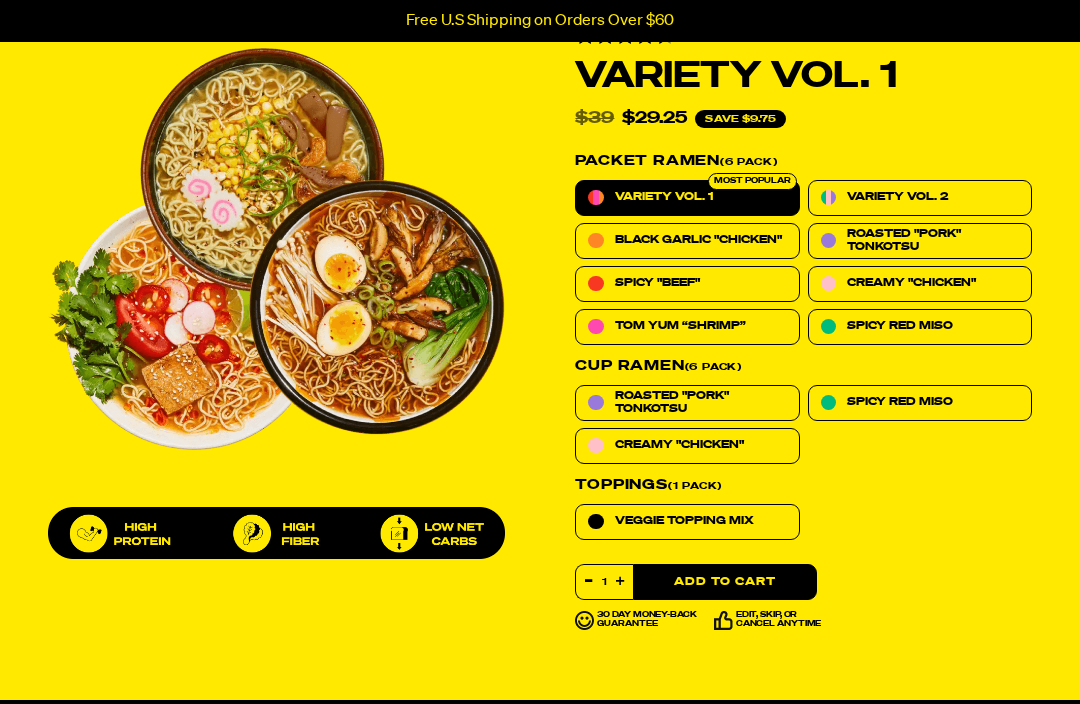 click on "Add to Cart" at bounding box center (725, 582) 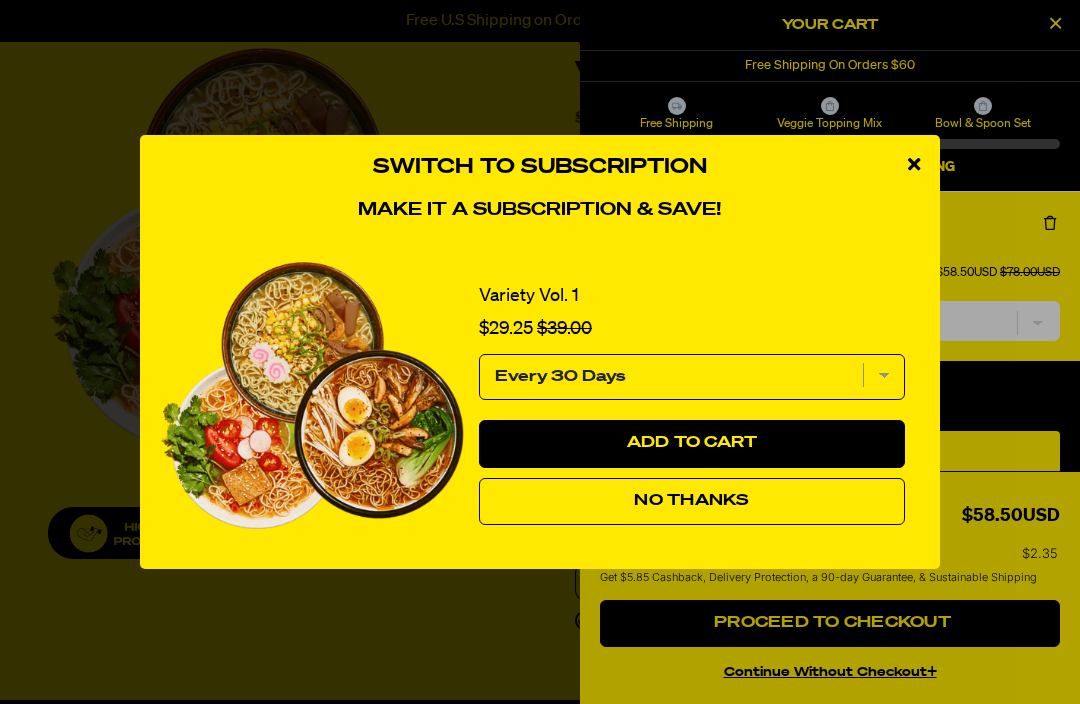click on "Add to Cart" at bounding box center (692, 444) 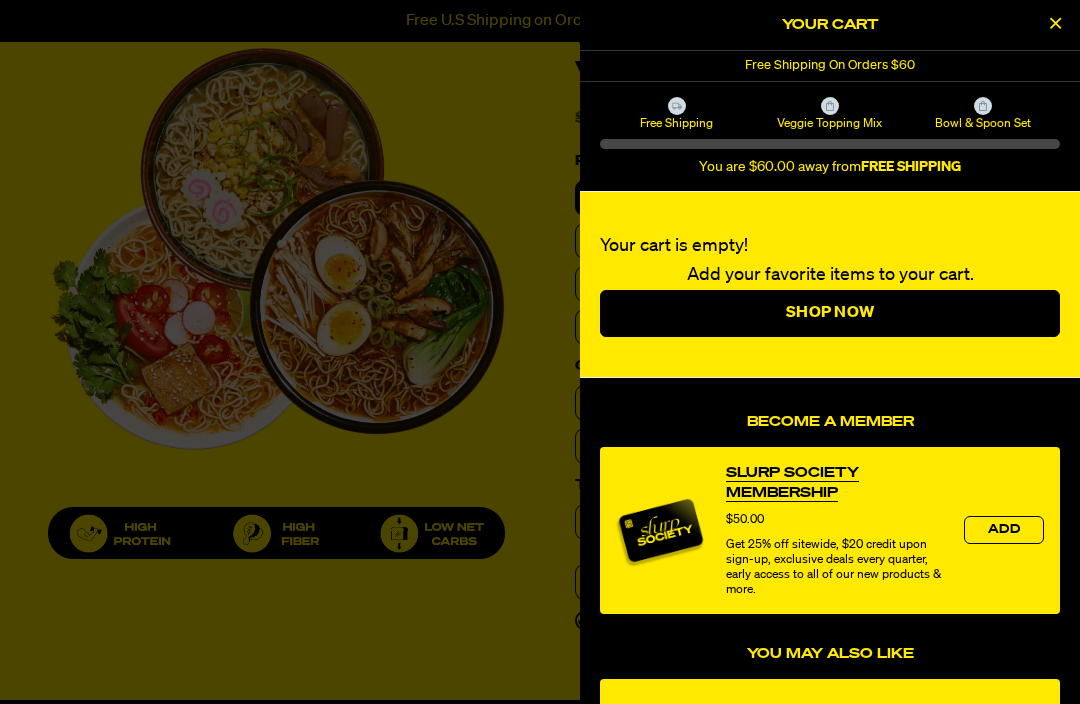 select on "Every 30 Days" 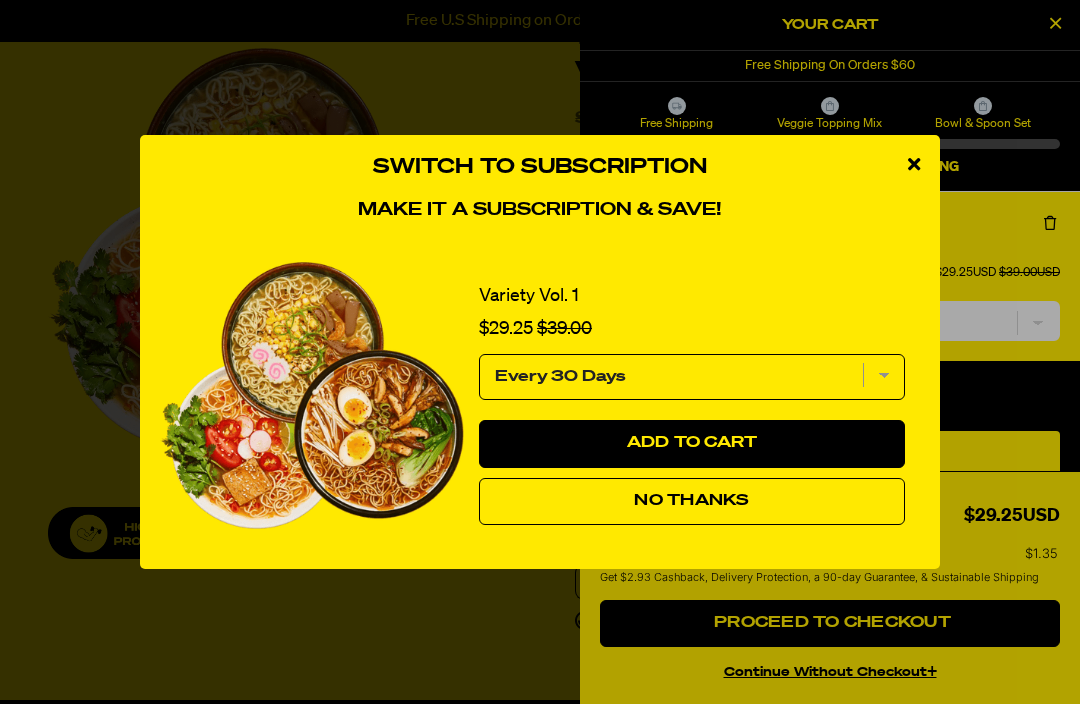 click at bounding box center [914, 165] 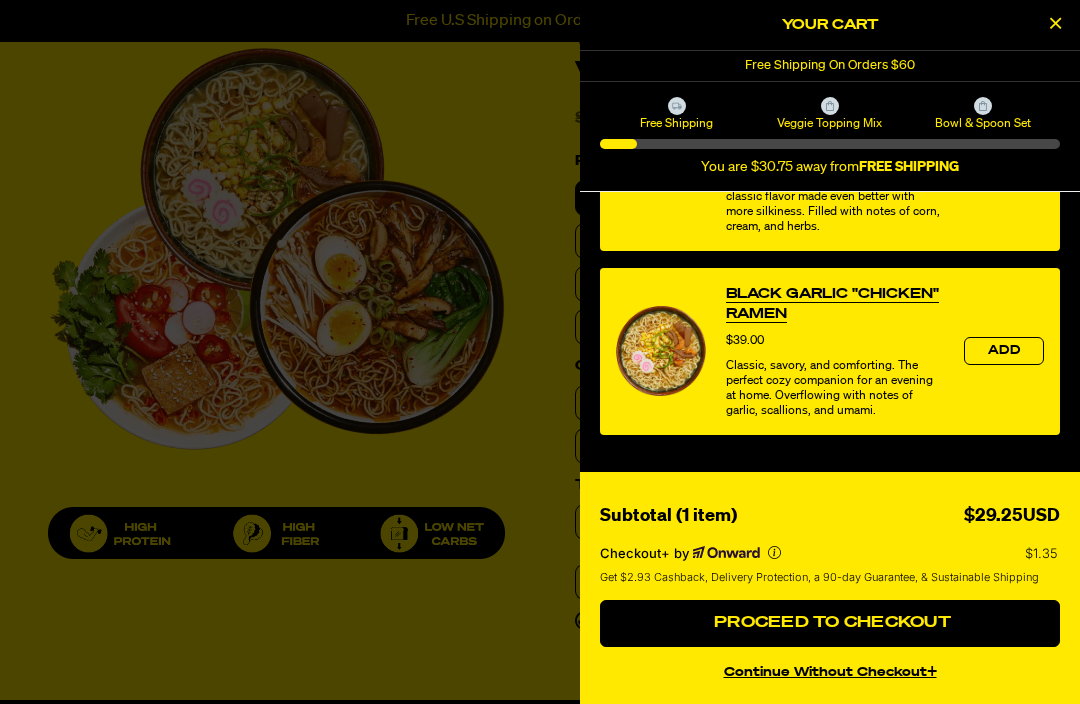 scroll, scrollTop: 972, scrollLeft: 0, axis: vertical 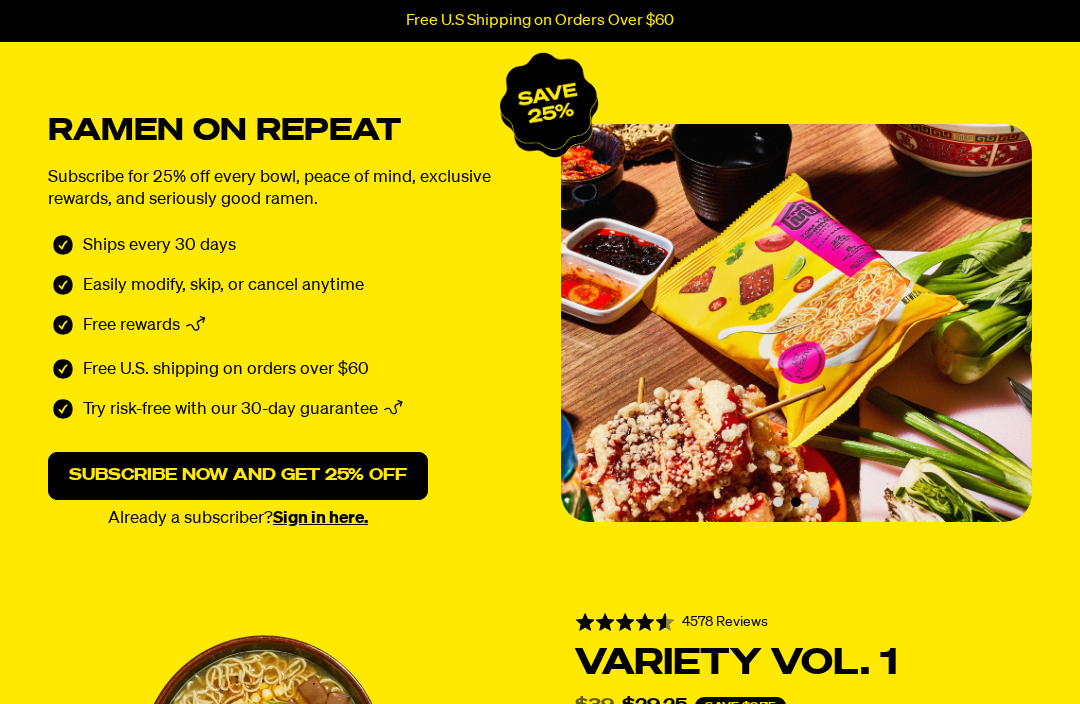 click on "Subscribe now and get 25% off" at bounding box center [238, 476] 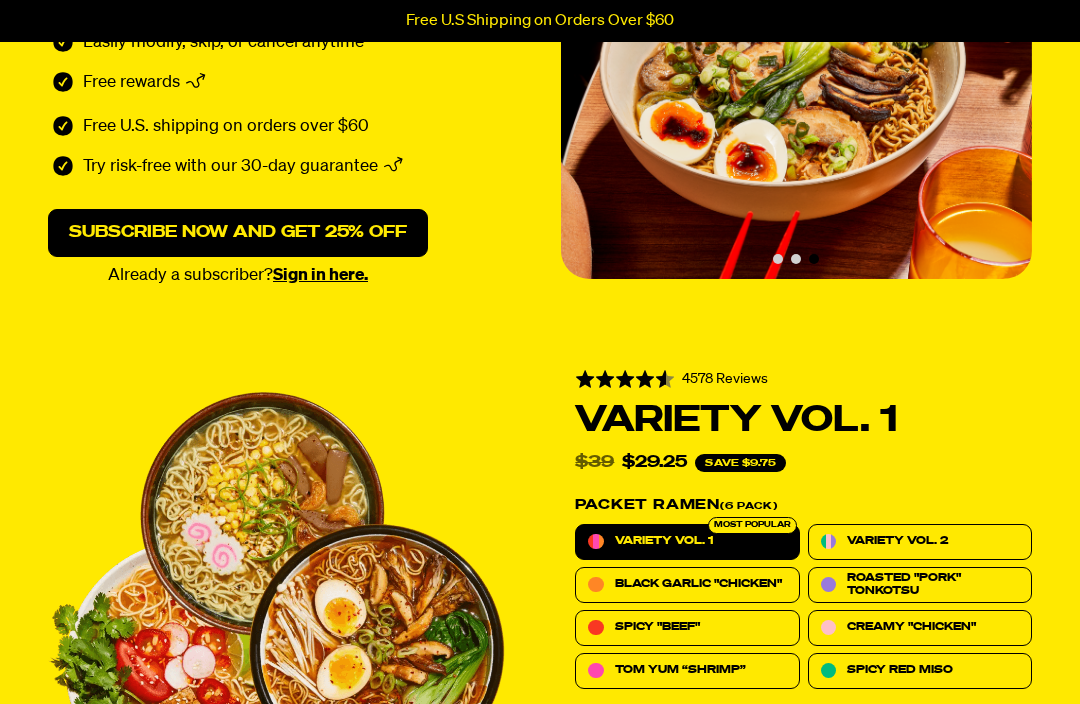 scroll, scrollTop: 280, scrollLeft: 0, axis: vertical 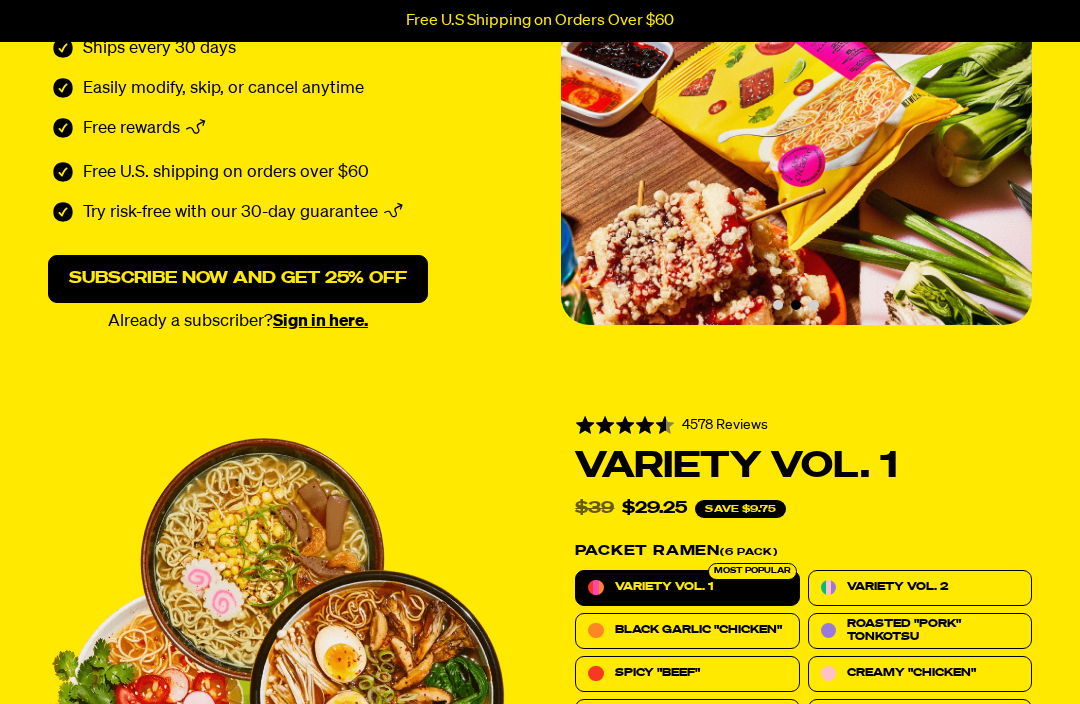 click on "Subscribe now and get 25% off" at bounding box center (238, 279) 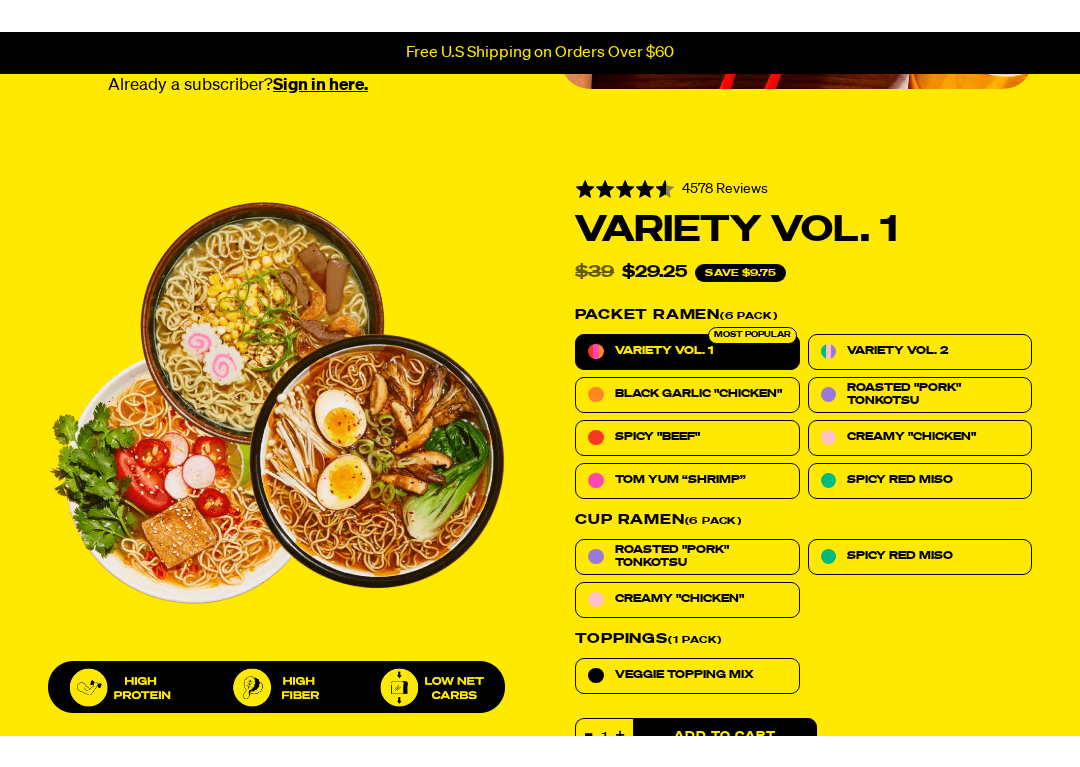 scroll, scrollTop: 648, scrollLeft: 0, axis: vertical 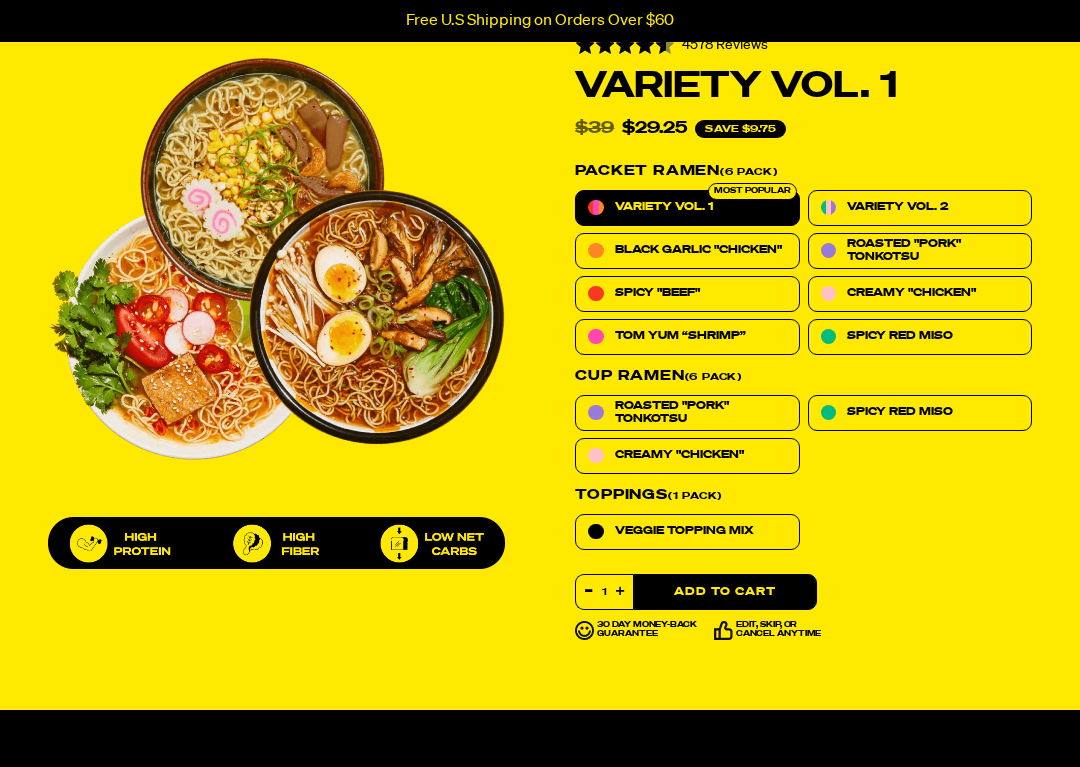 click on "Add to Cart" at bounding box center (725, 592) 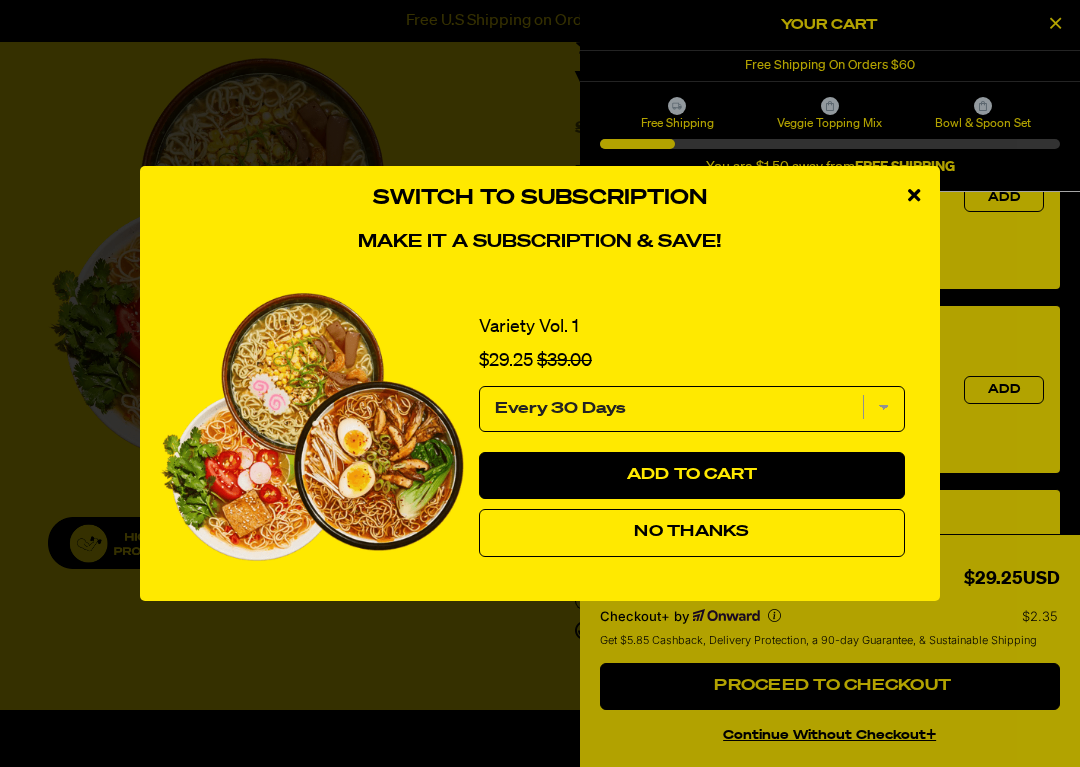 scroll, scrollTop: 520, scrollLeft: 0, axis: vertical 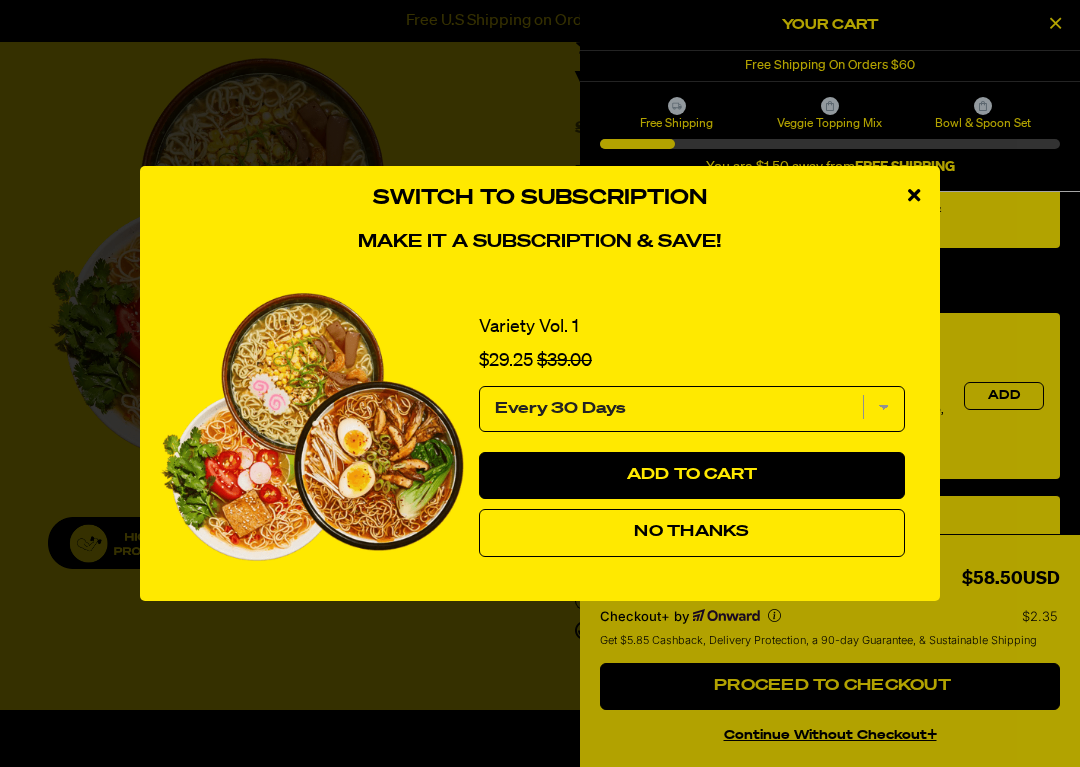 click on "Add to Cart" at bounding box center [692, 475] 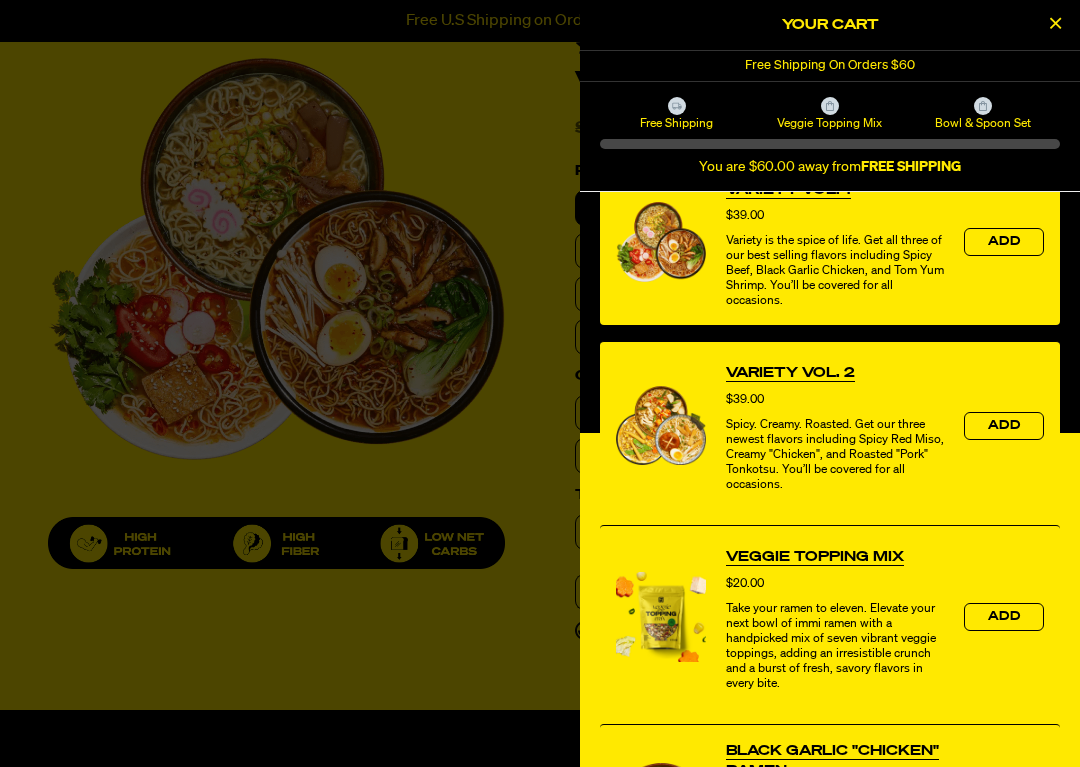scroll, scrollTop: 134, scrollLeft: 0, axis: vertical 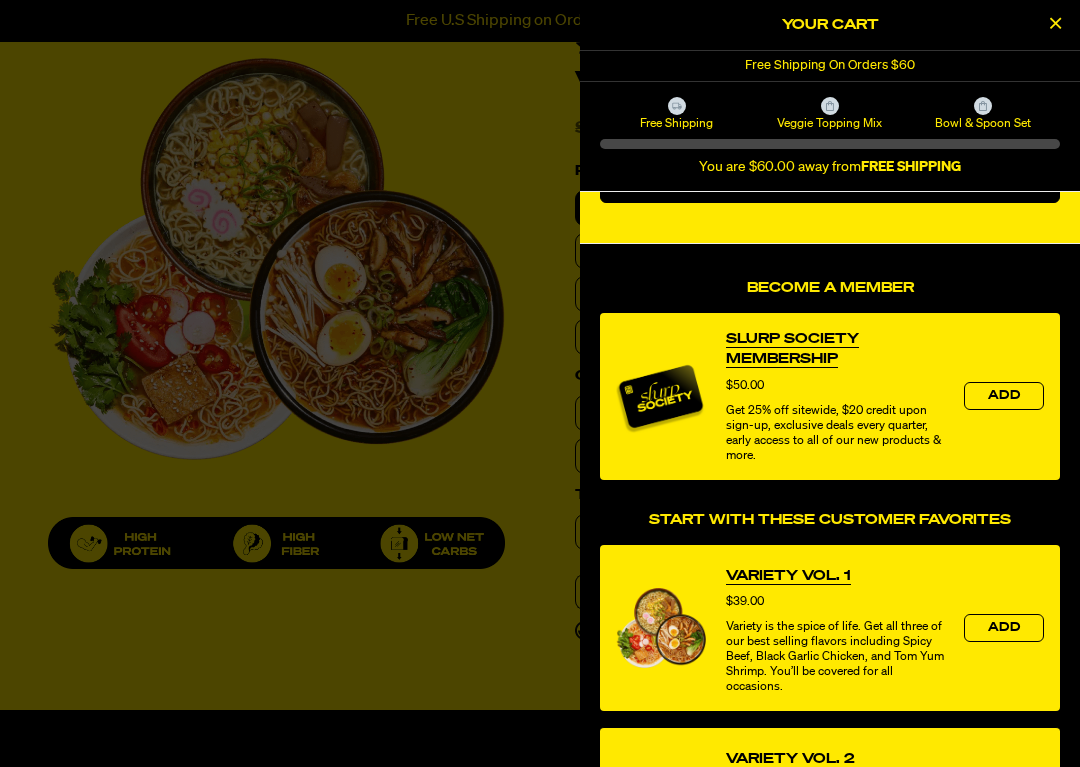 select on "Every 30 Days" 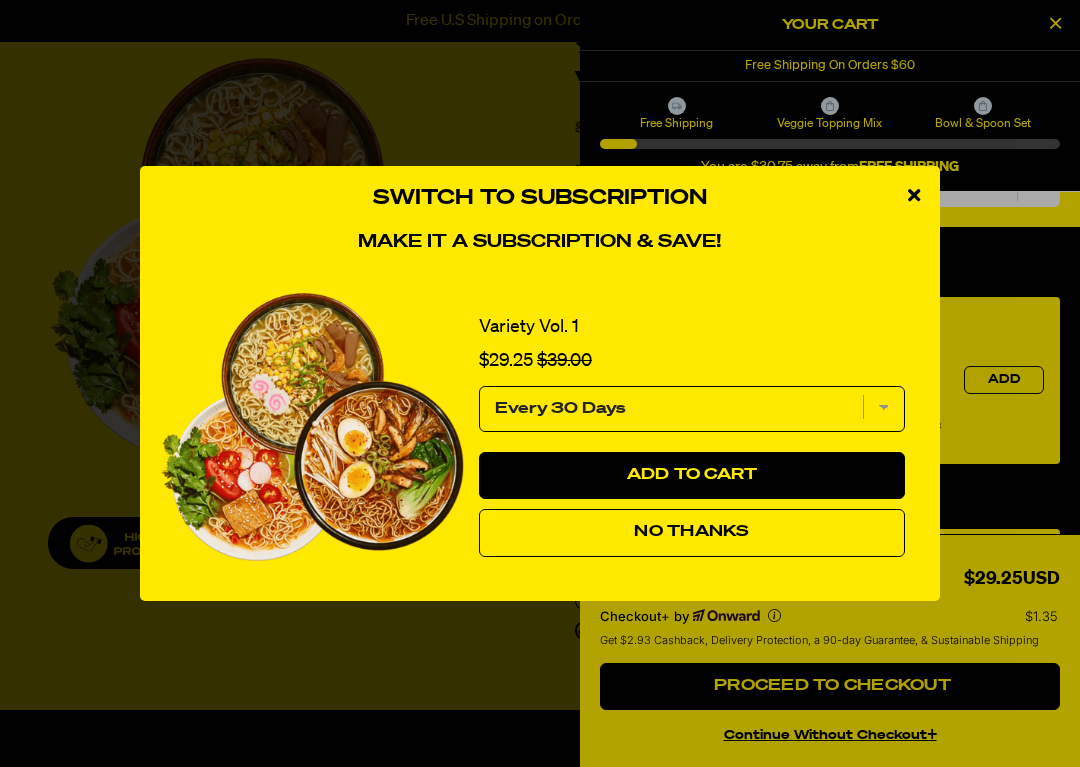 click at bounding box center [914, 196] 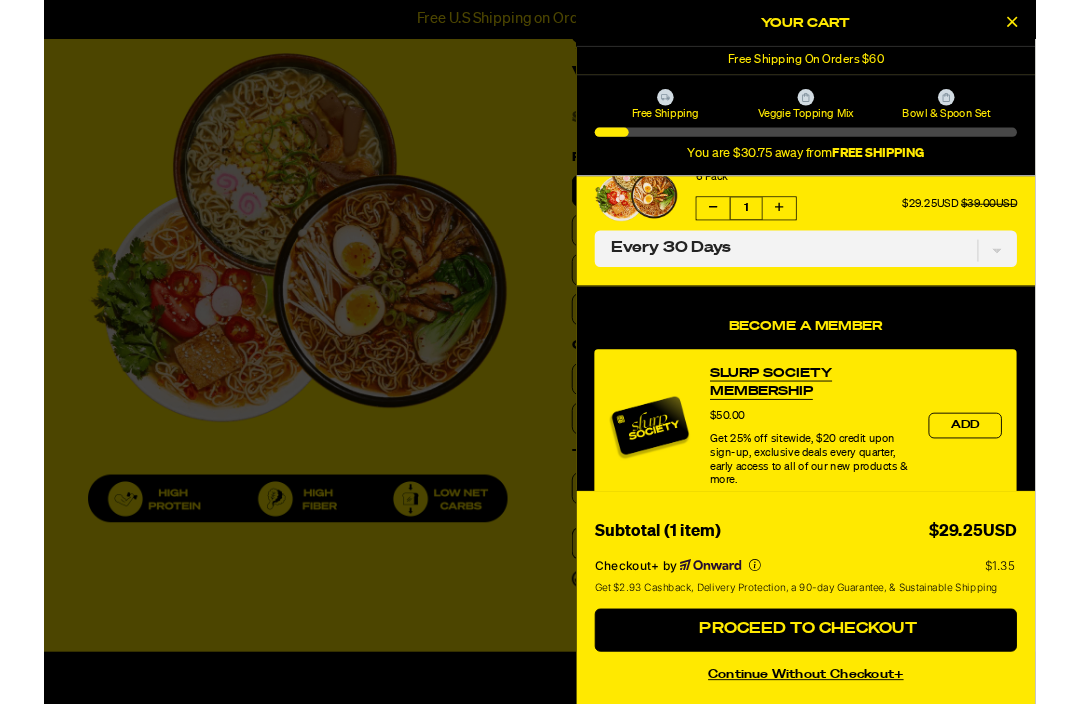 scroll, scrollTop: 51, scrollLeft: 0, axis: vertical 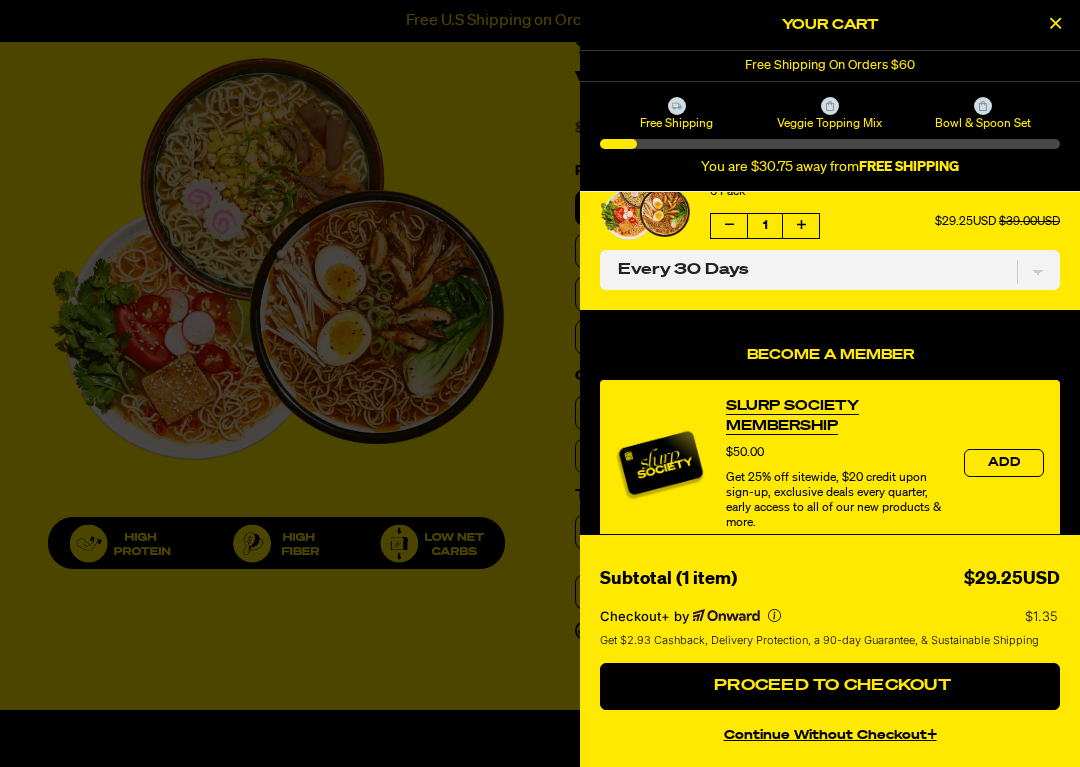 click on "Proceed to Checkout" at bounding box center [830, 686] 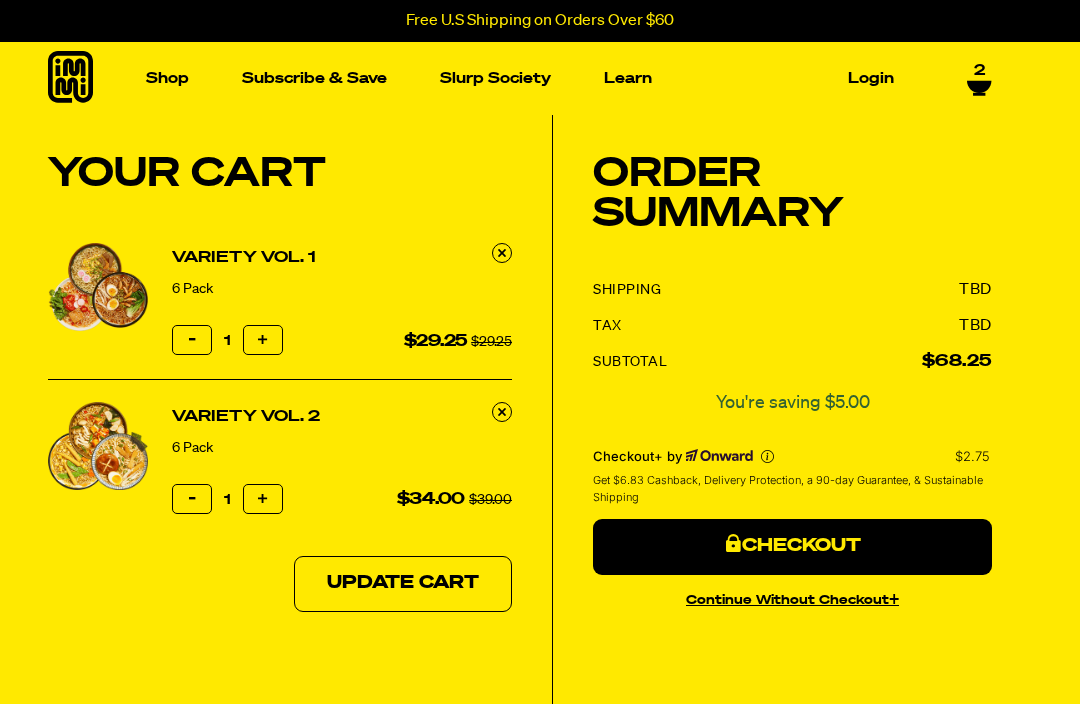 scroll, scrollTop: 0, scrollLeft: 0, axis: both 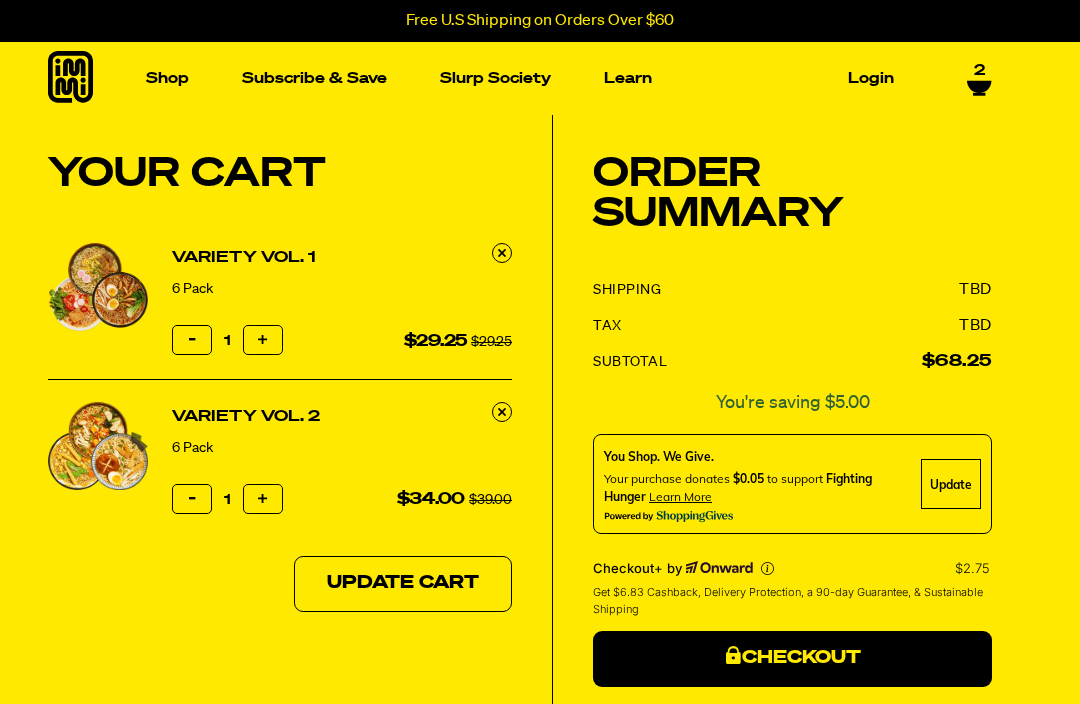 click on "Subscribe & Save" at bounding box center (314, 78) 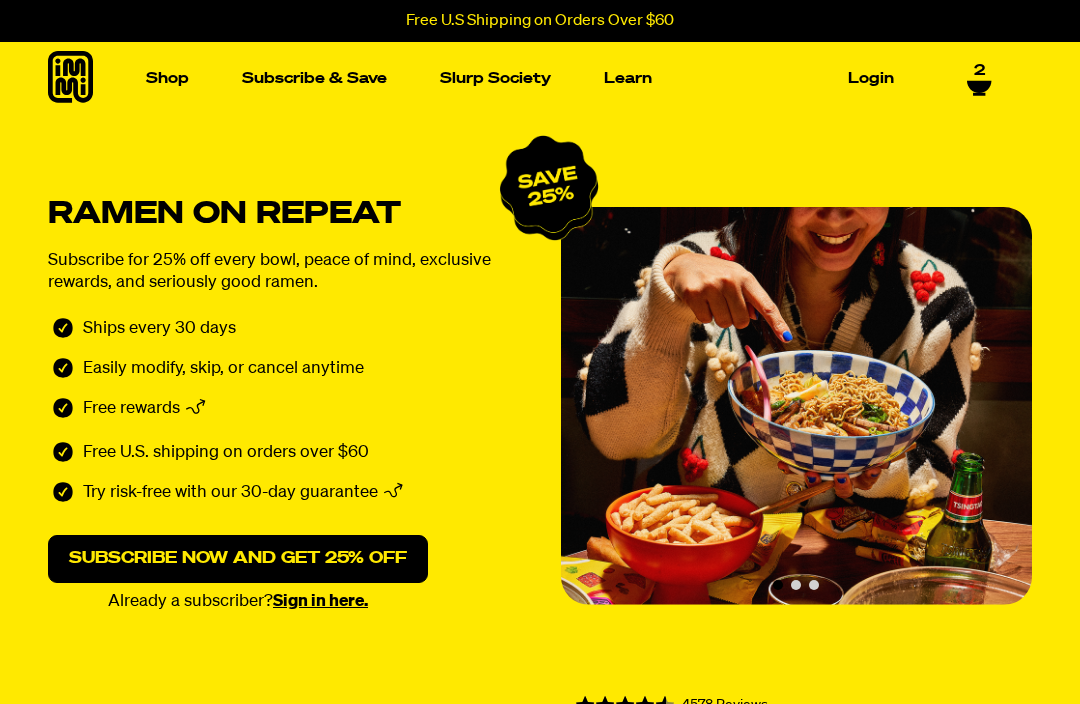 select on "Every 30 Days" 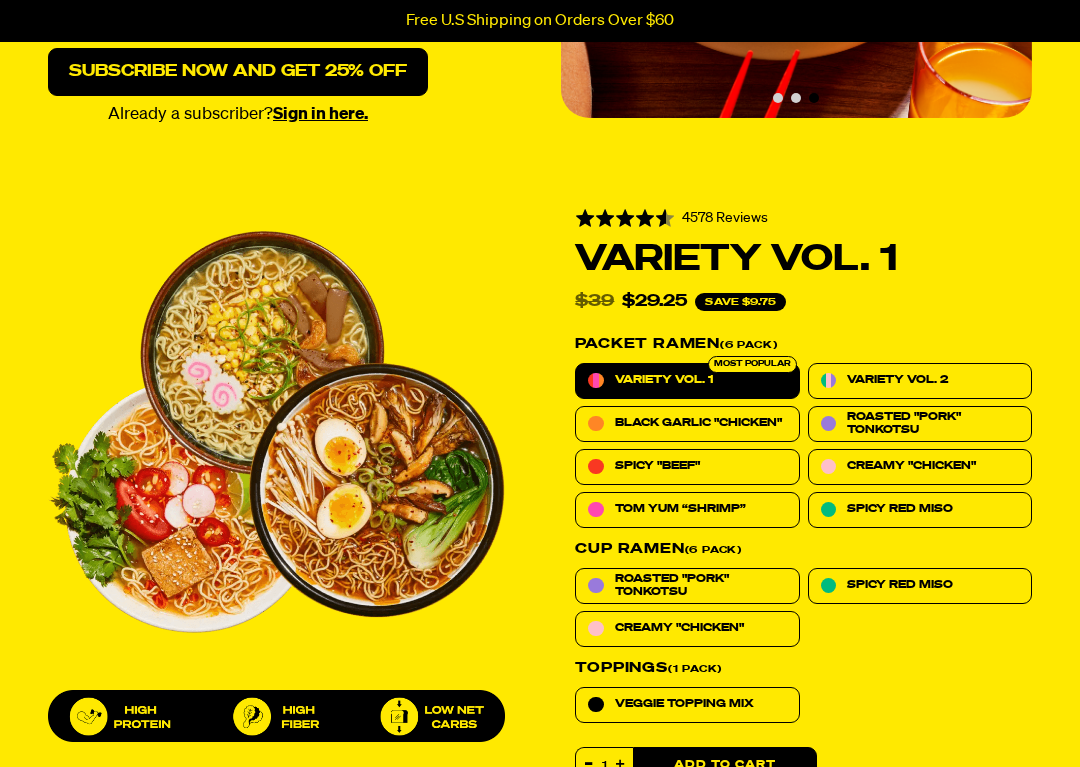 scroll, scrollTop: 488, scrollLeft: 0, axis: vertical 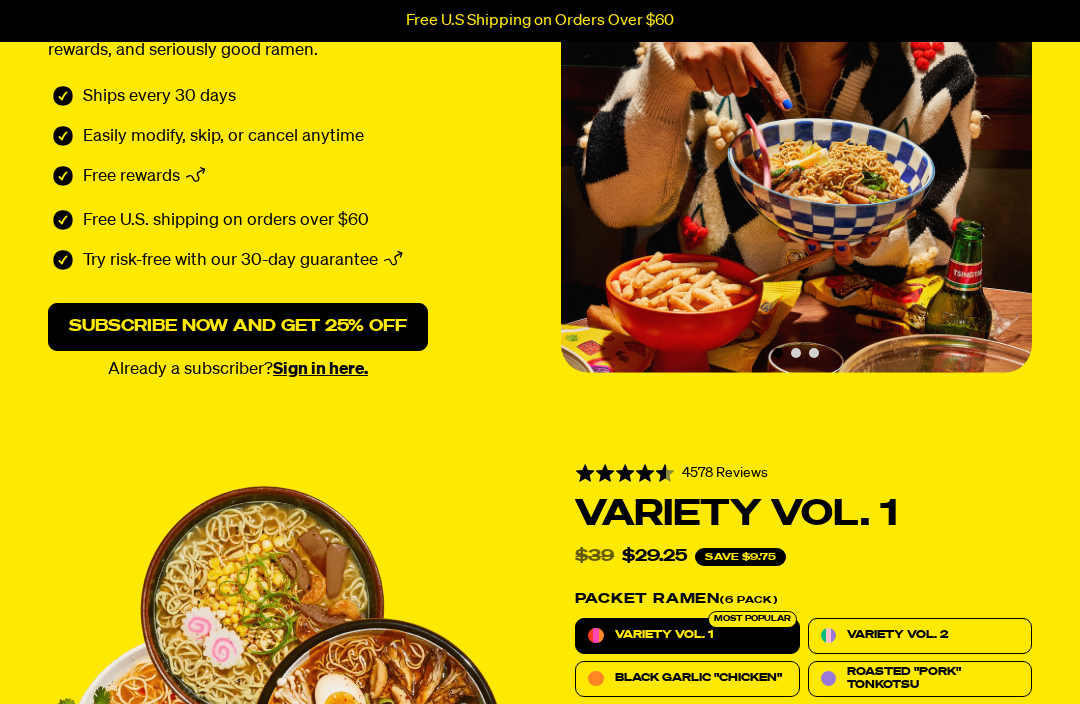 click on "Subscribe now and get 25% off" at bounding box center [238, 327] 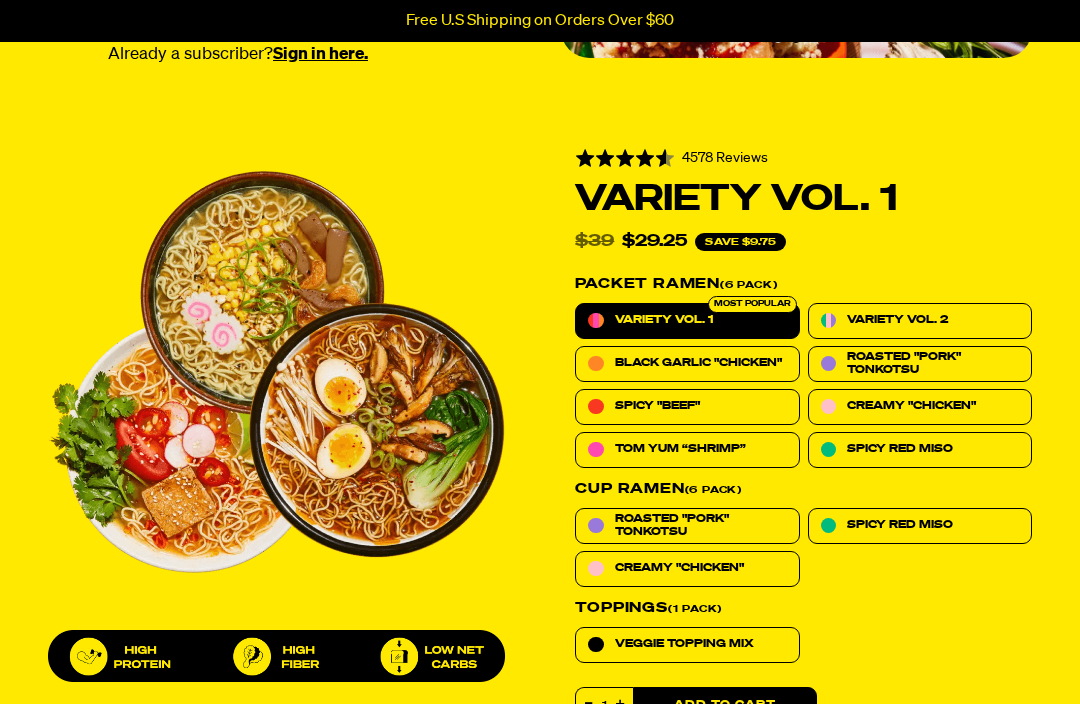 scroll, scrollTop: 548, scrollLeft: 0, axis: vertical 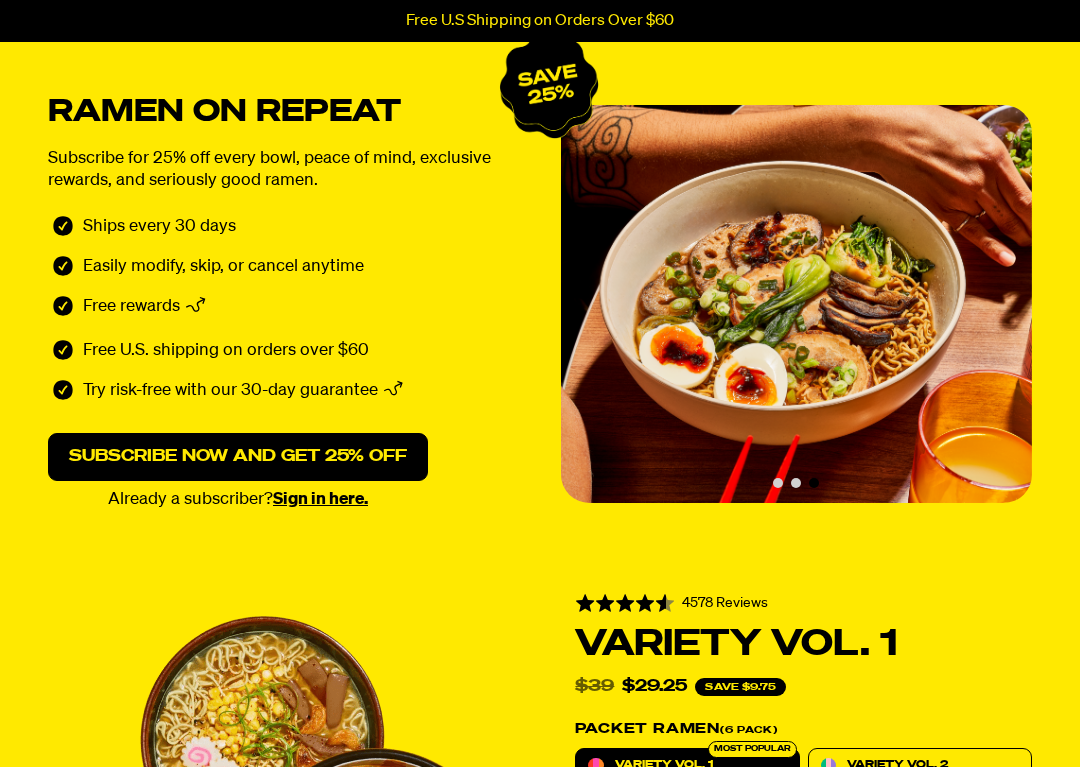 click on "Subscribe now and get 25% off" at bounding box center (238, 457) 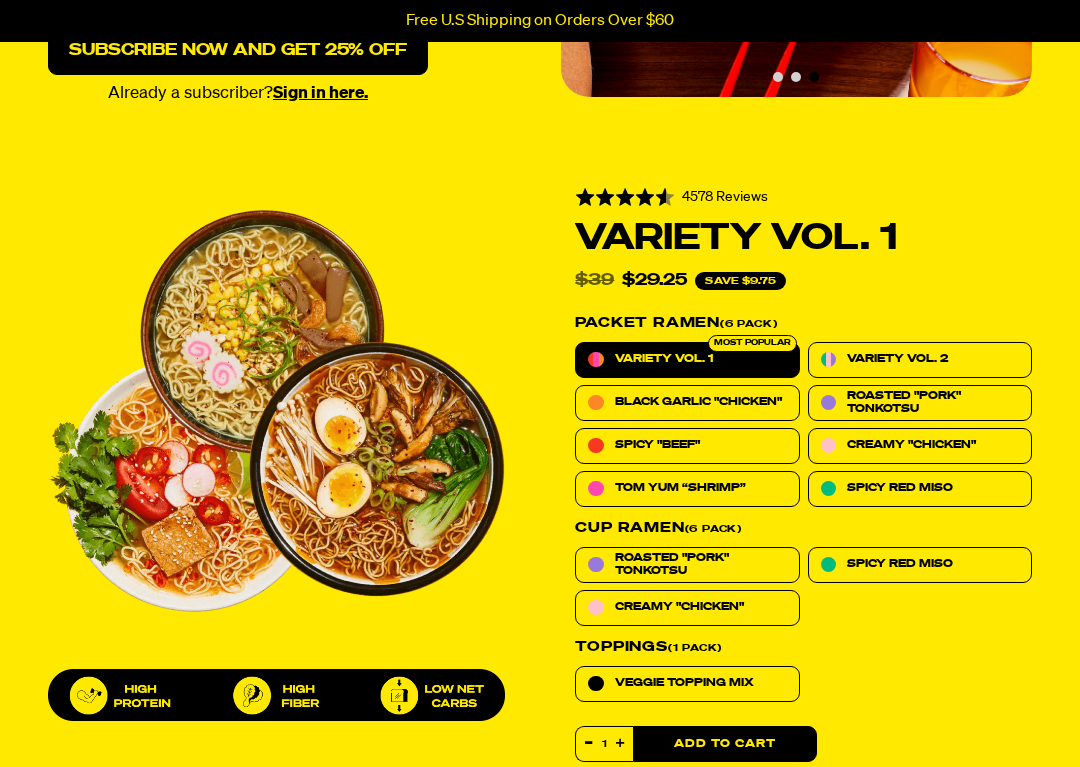scroll, scrollTop: 548, scrollLeft: 0, axis: vertical 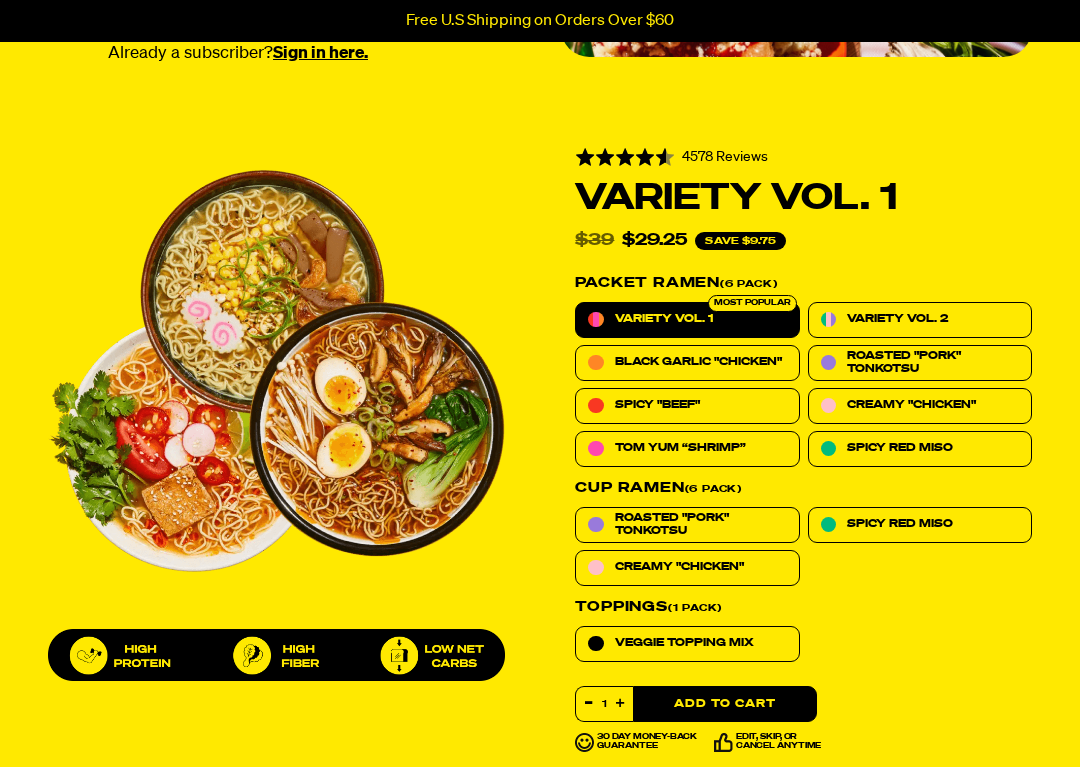 click on "Add to Cart" at bounding box center (725, 704) 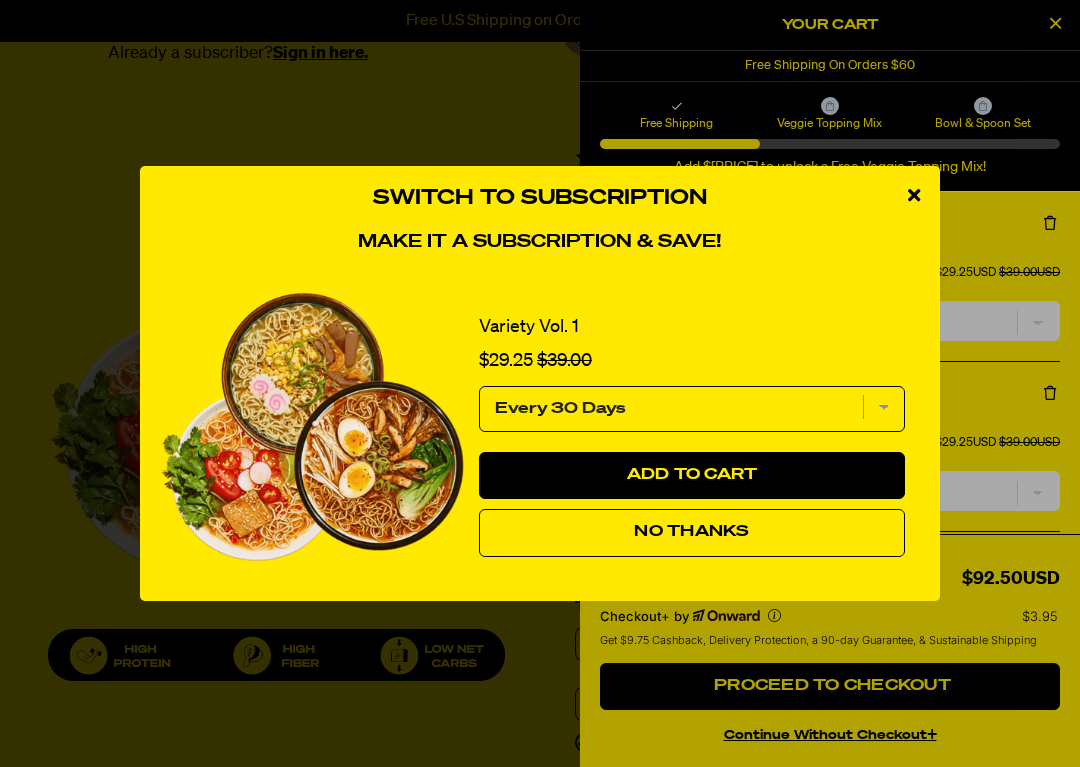 click on "Add to Cart" at bounding box center (692, 476) 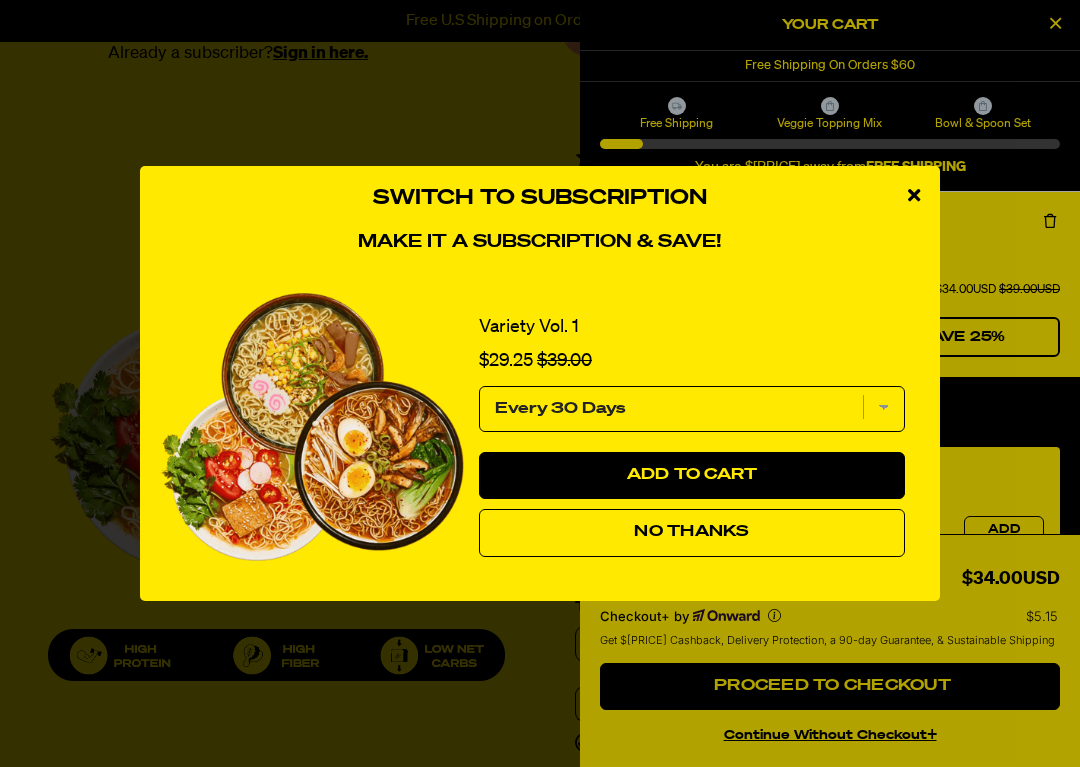 click on "No Thanks" at bounding box center (692, 533) 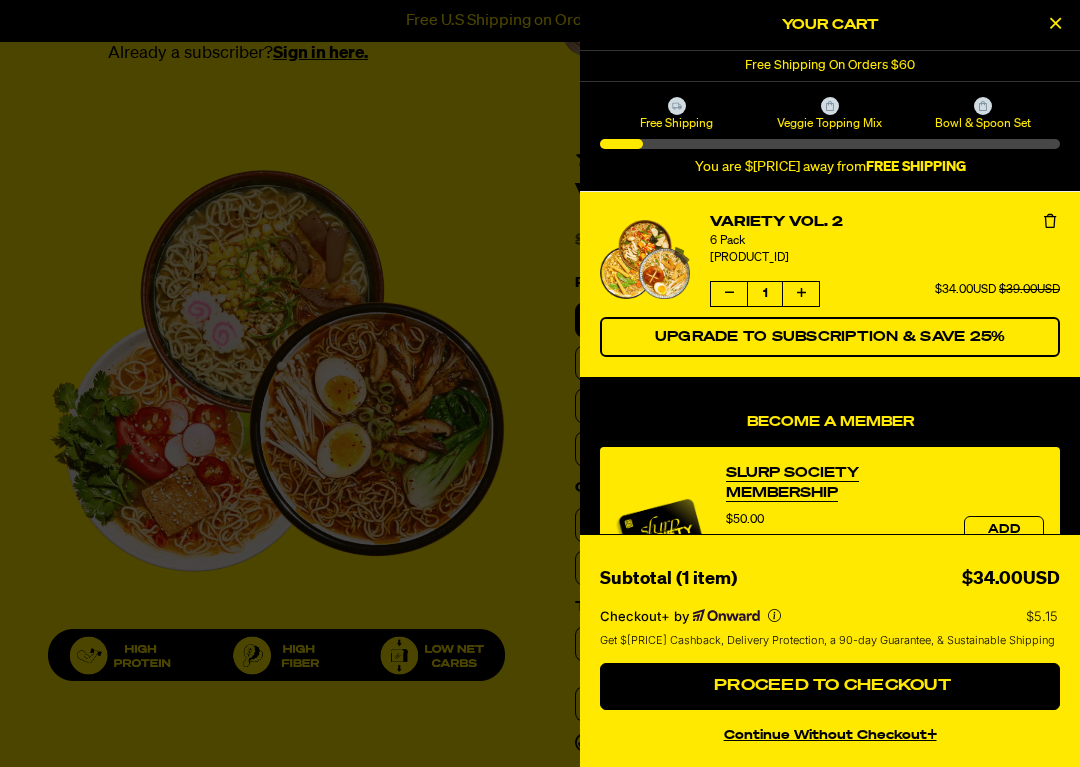 click on "Upgrade to Subscription & Save 25%" at bounding box center [830, 337] 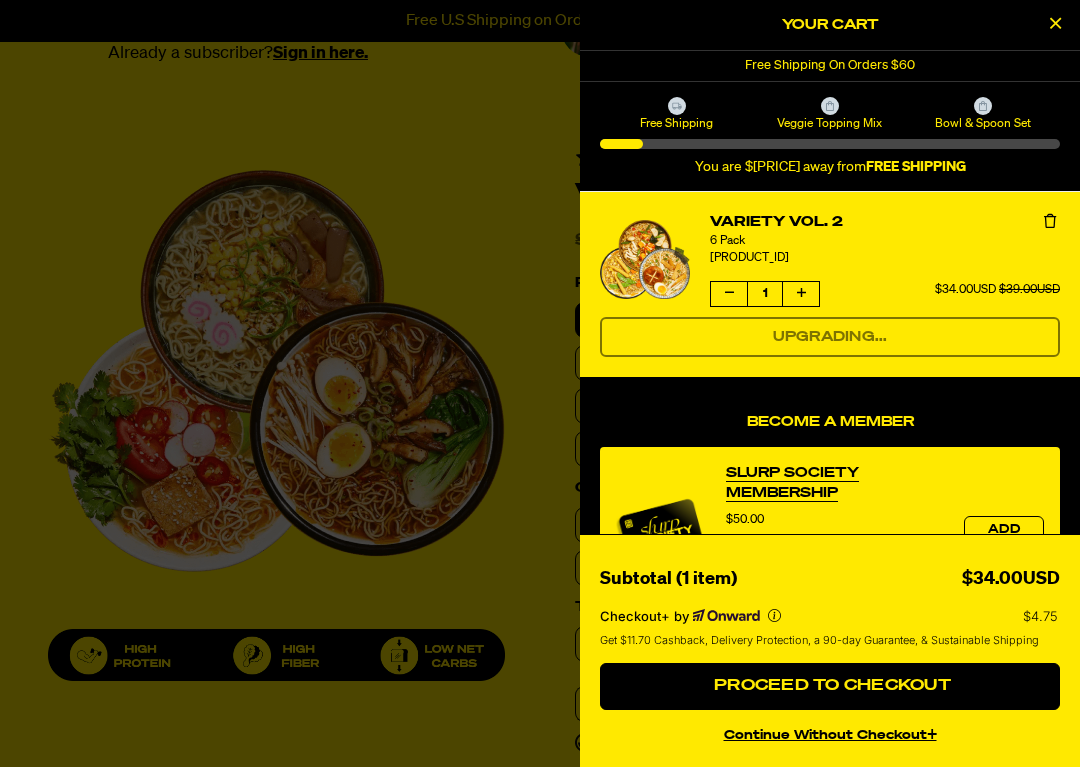 select on "Every 30 Days" 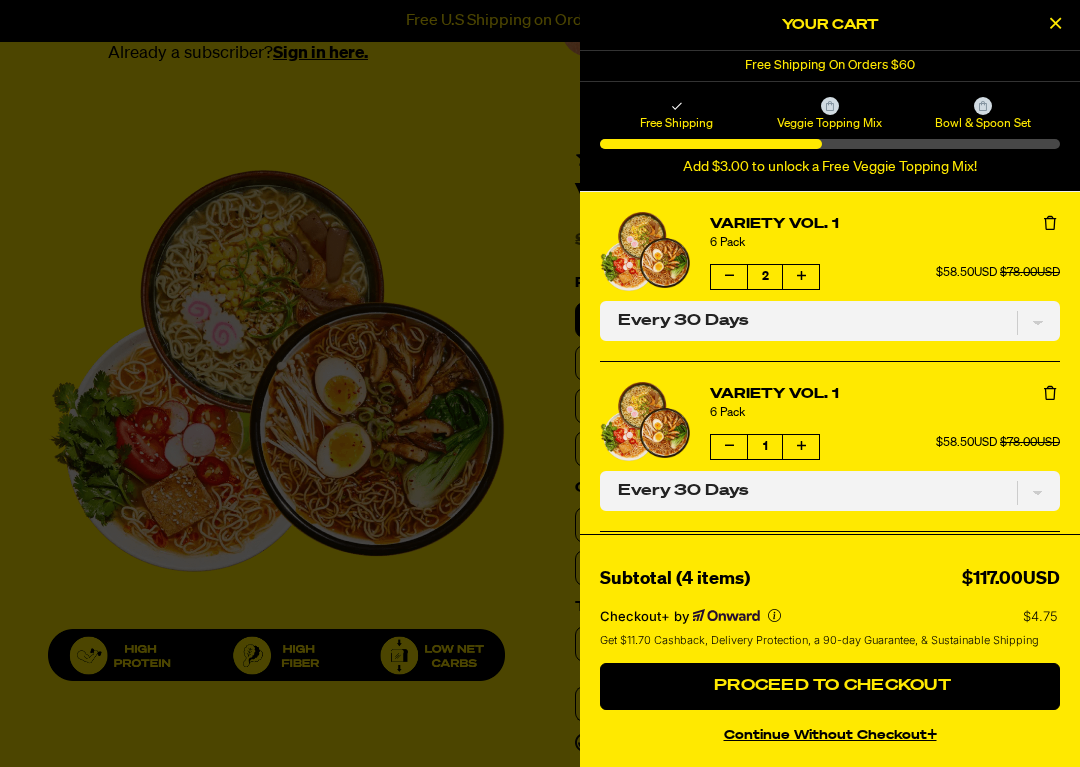 click at bounding box center [729, 277] 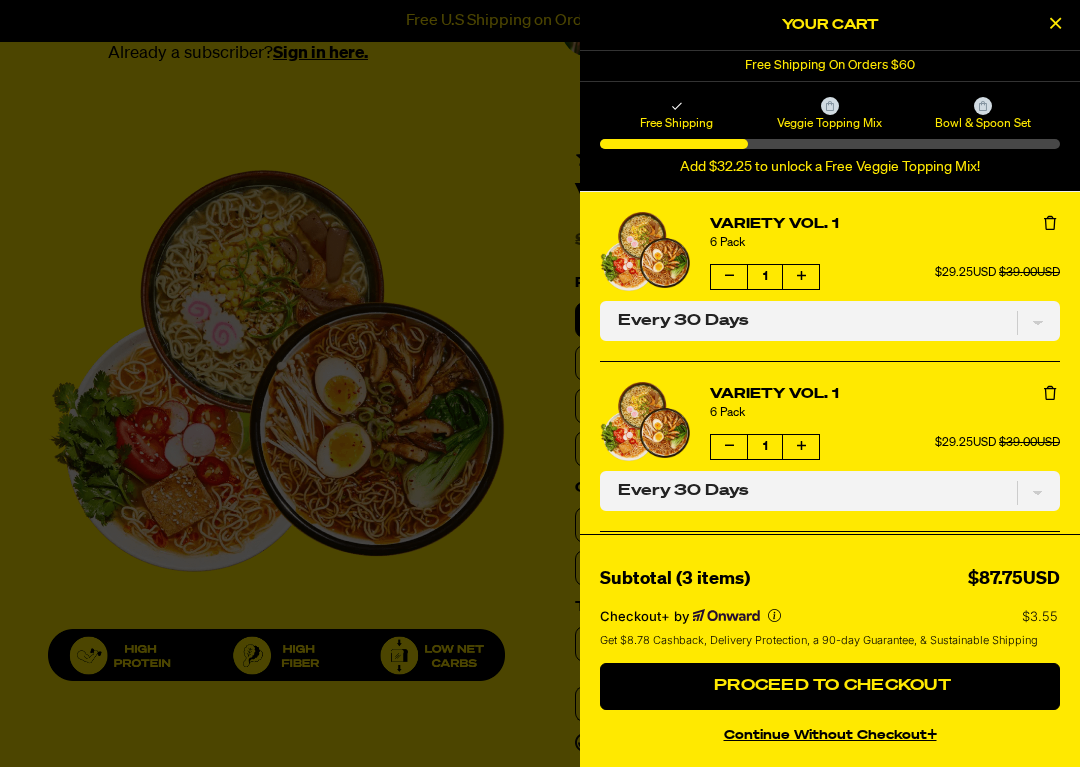 click at bounding box center [1050, 224] 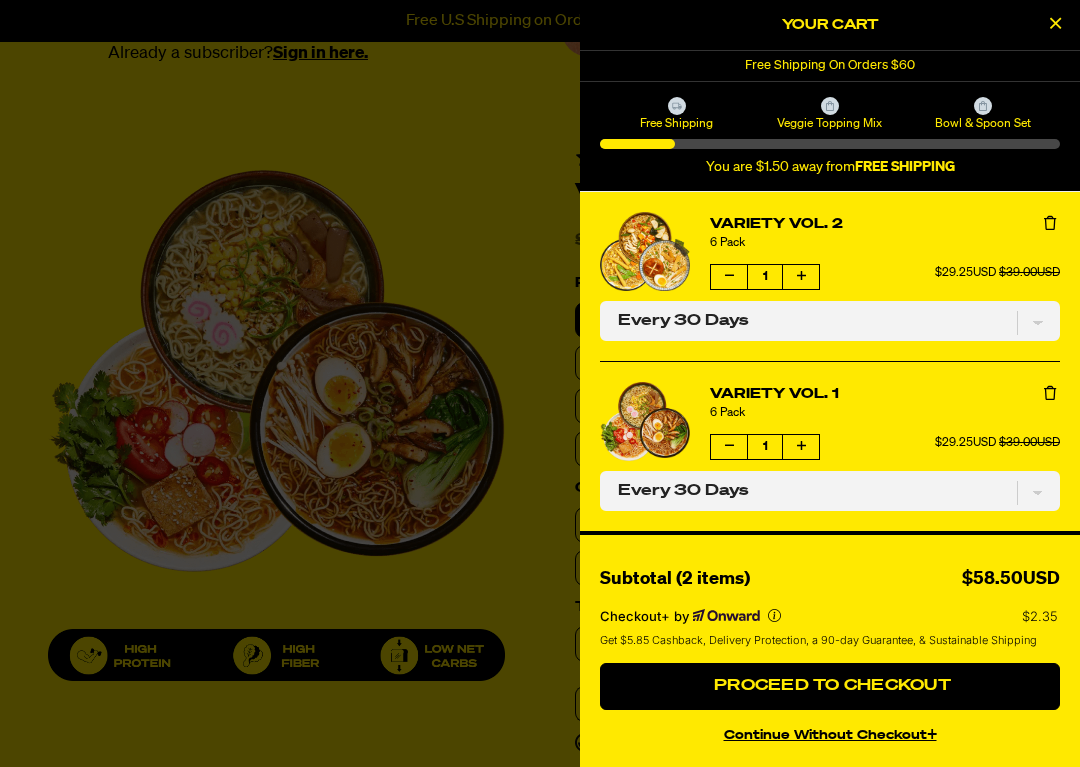click at bounding box center (1050, 224) 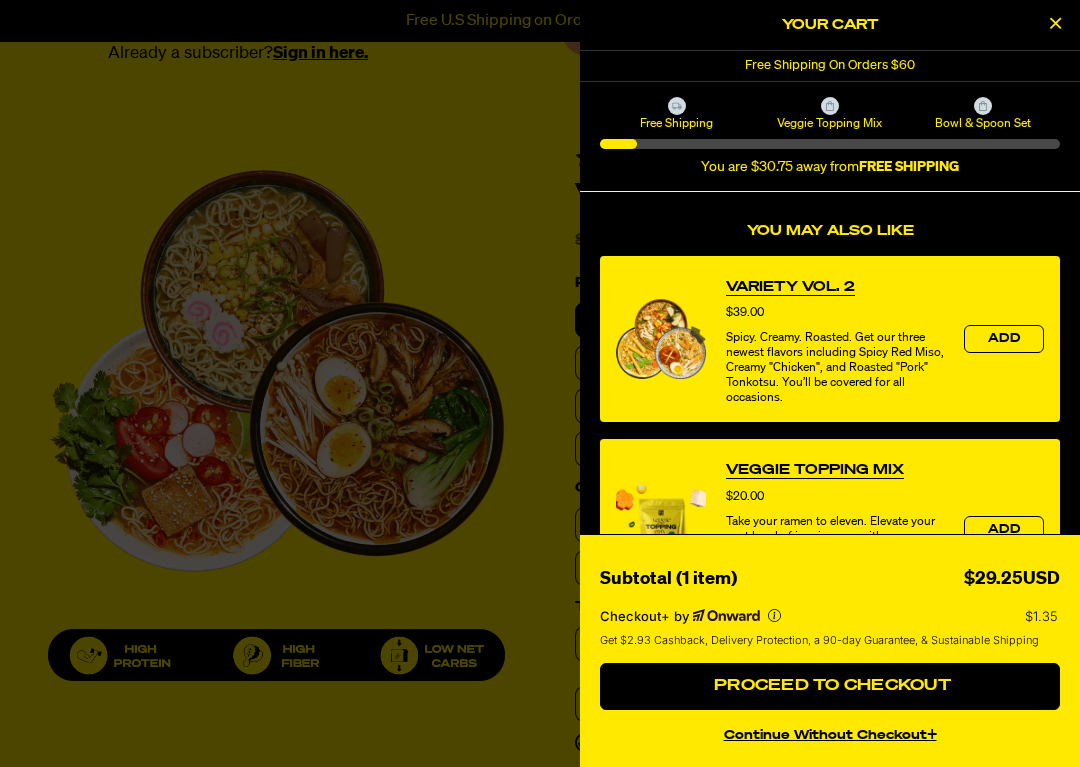scroll, scrollTop: 405, scrollLeft: 0, axis: vertical 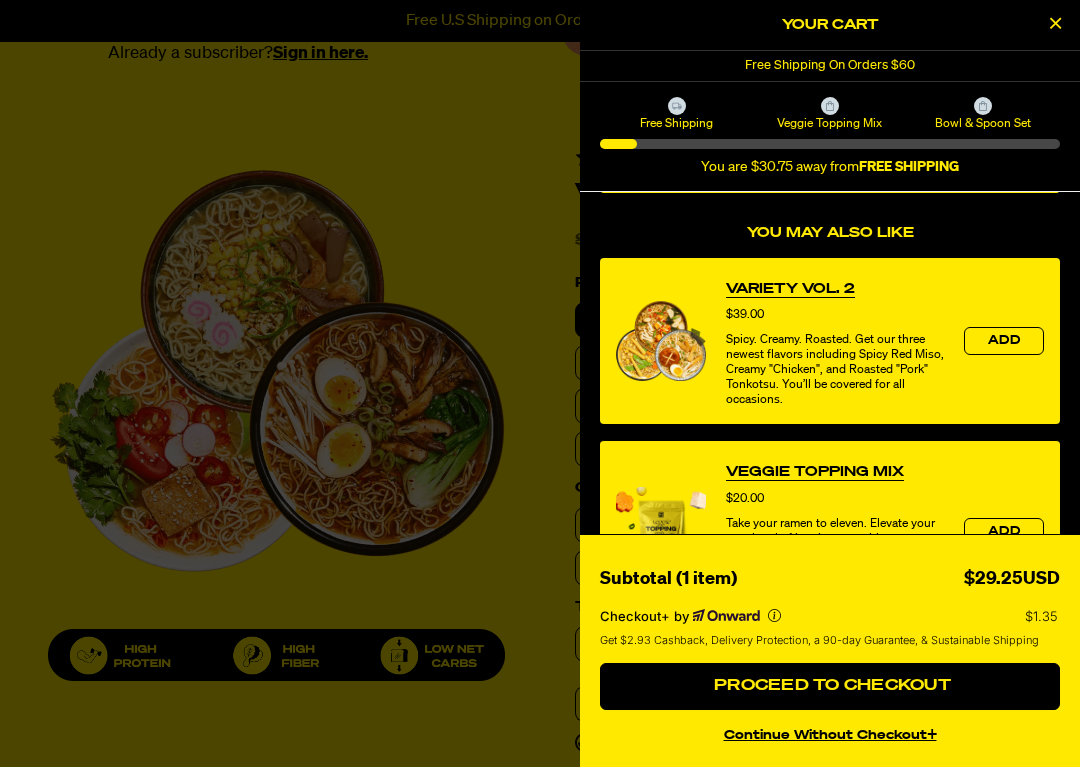 click on "Add" at bounding box center [1004, 341] 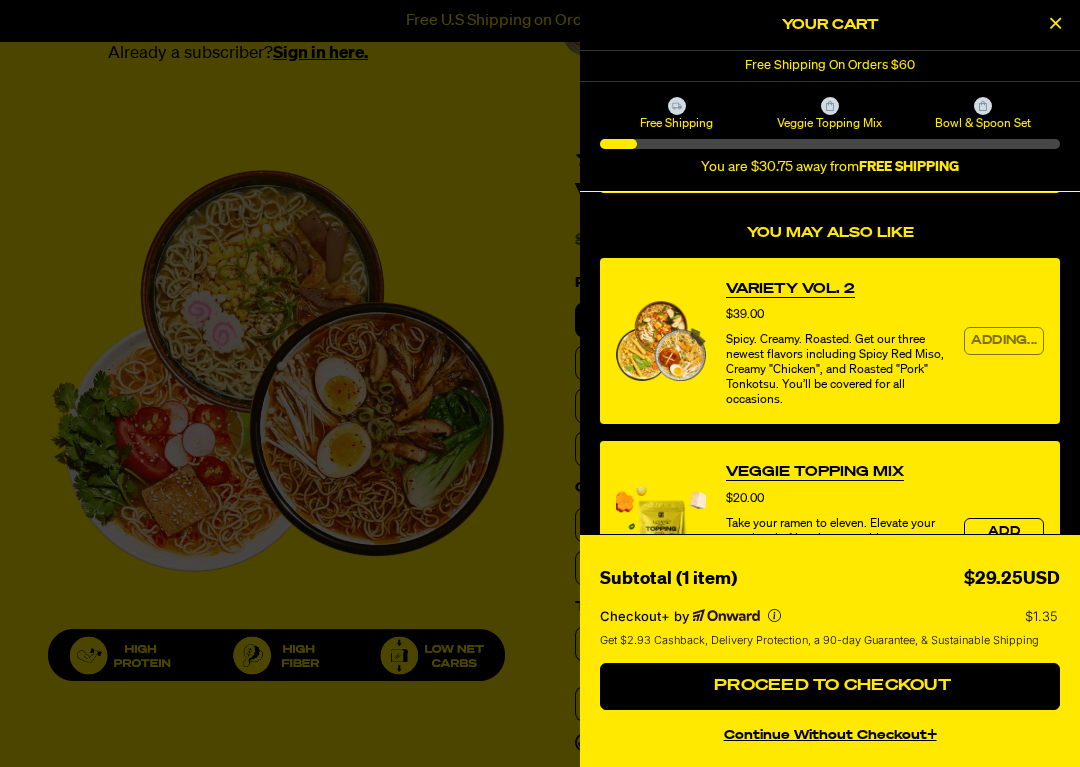 scroll, scrollTop: 0, scrollLeft: 0, axis: both 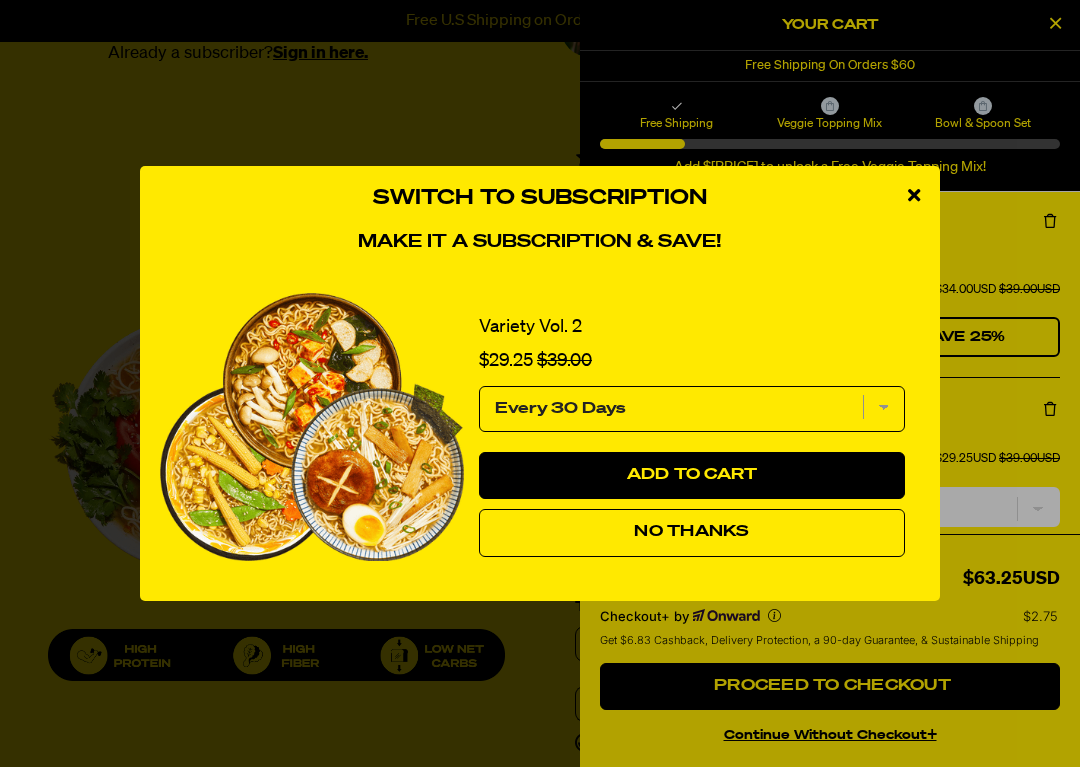 click on "Add to Cart" at bounding box center (692, 475) 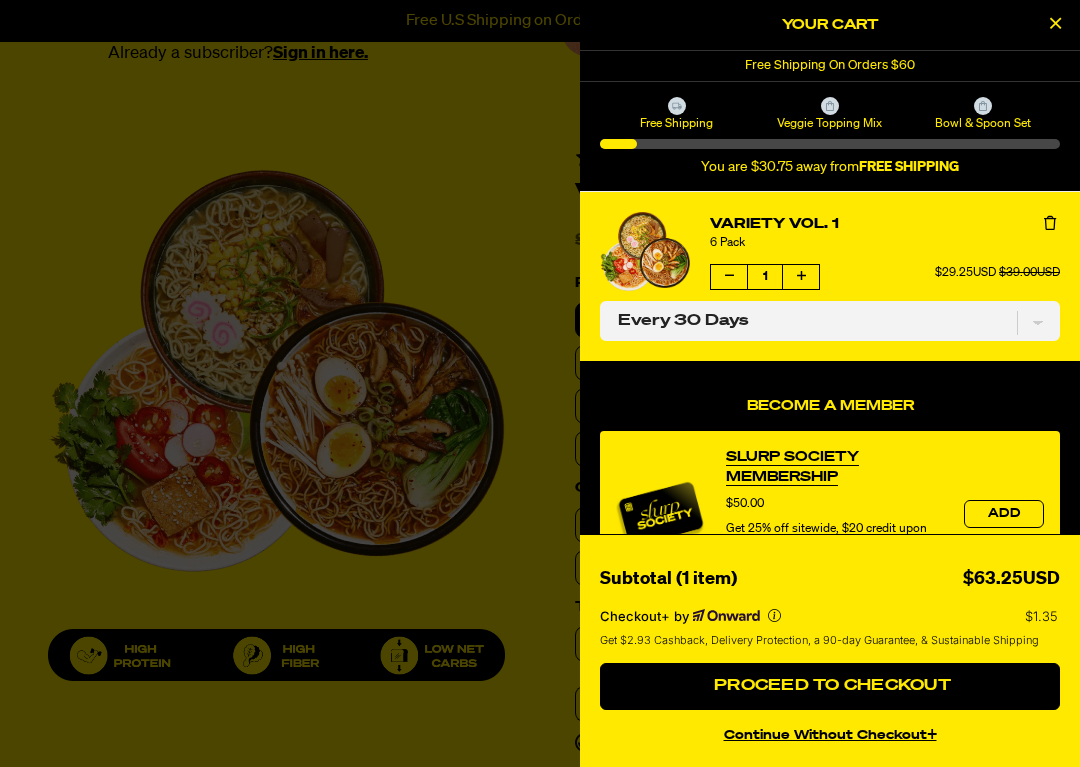 select on "Every 30 Days" 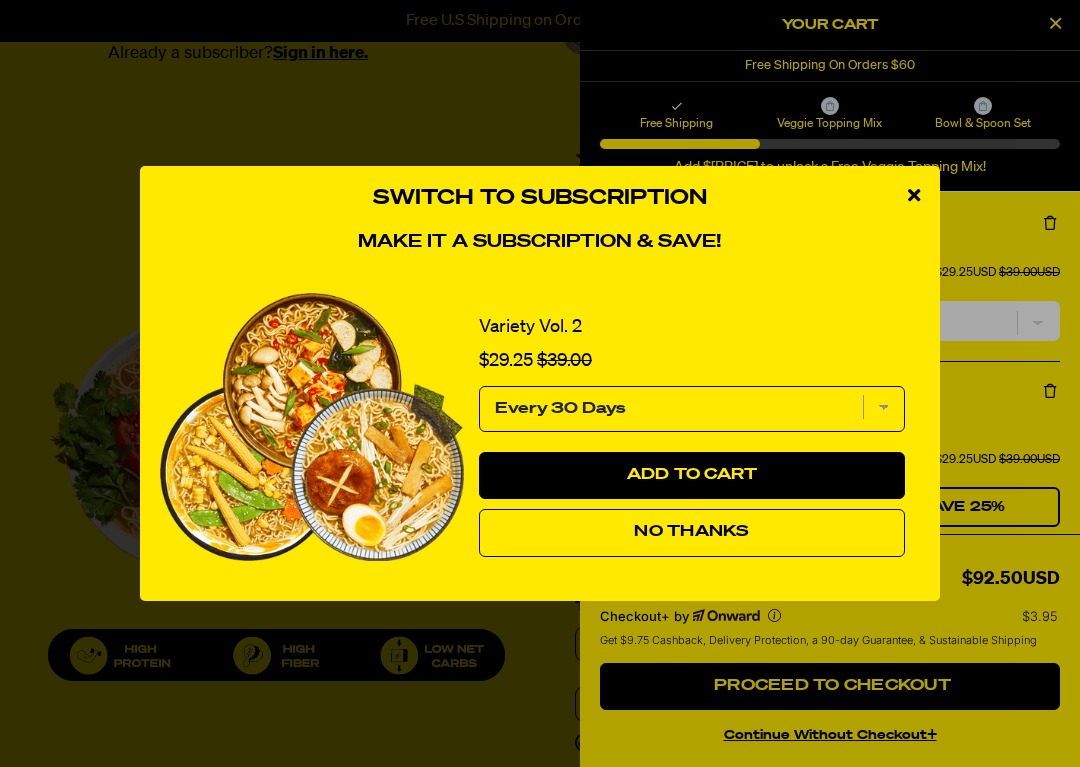 click on "Add to Cart" at bounding box center [692, 476] 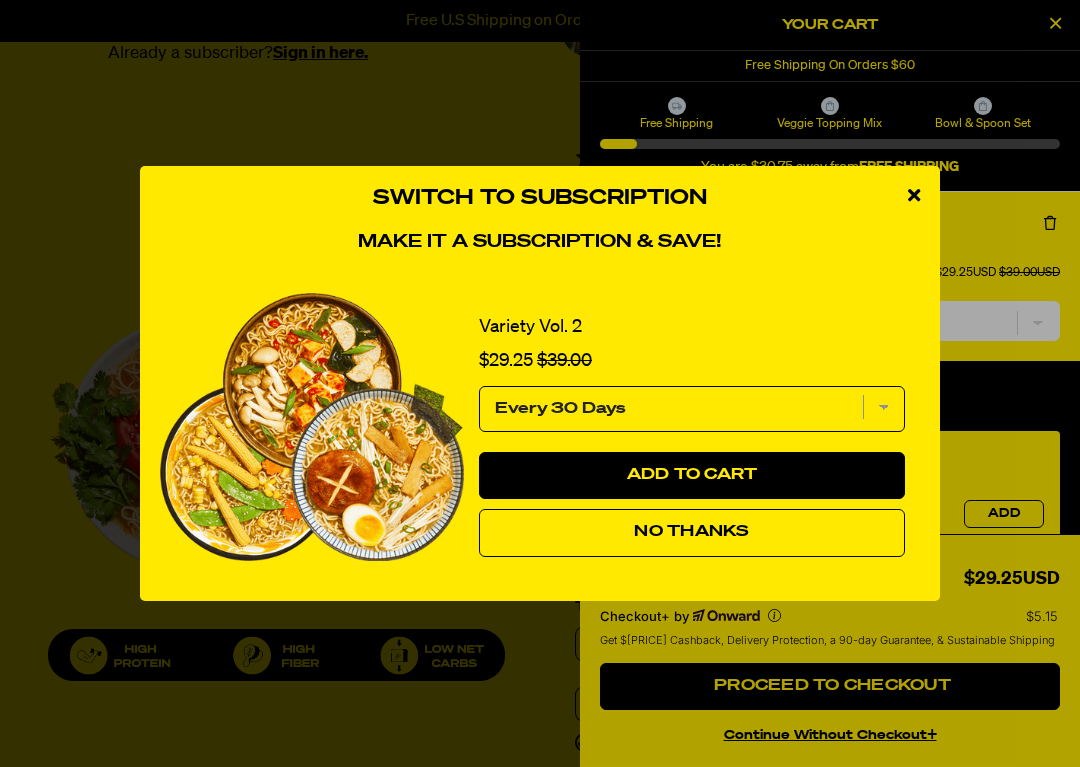 click at bounding box center [914, 196] 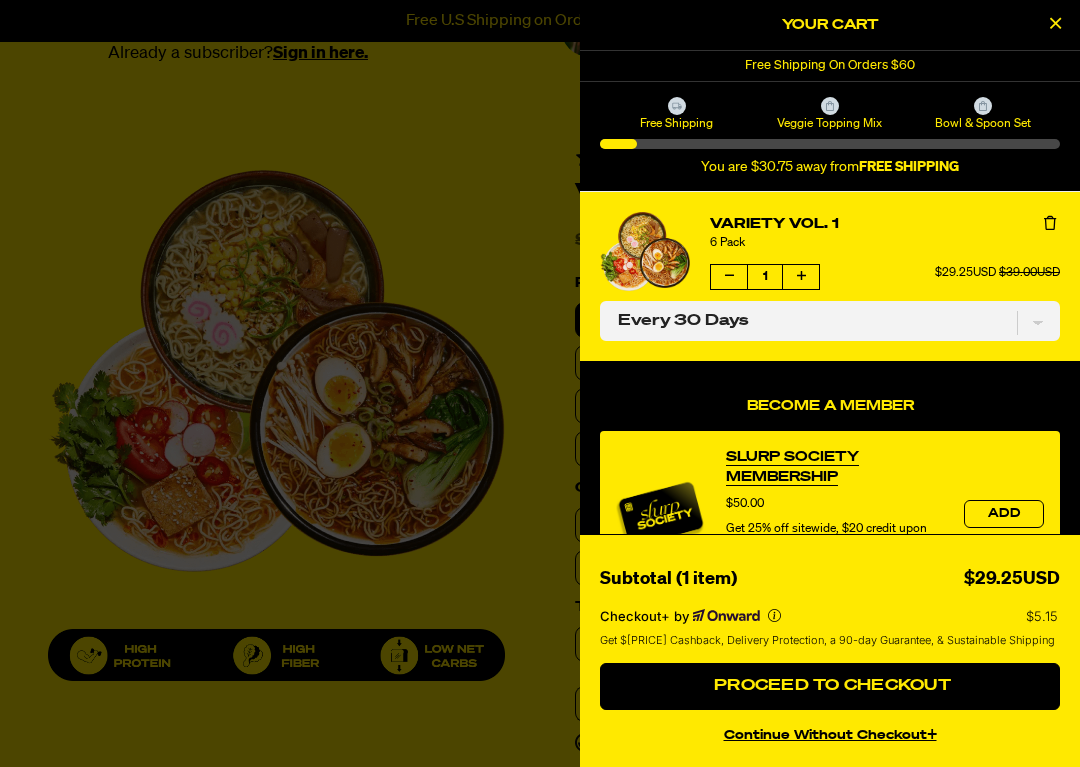 scroll, scrollTop: 0, scrollLeft: 0, axis: both 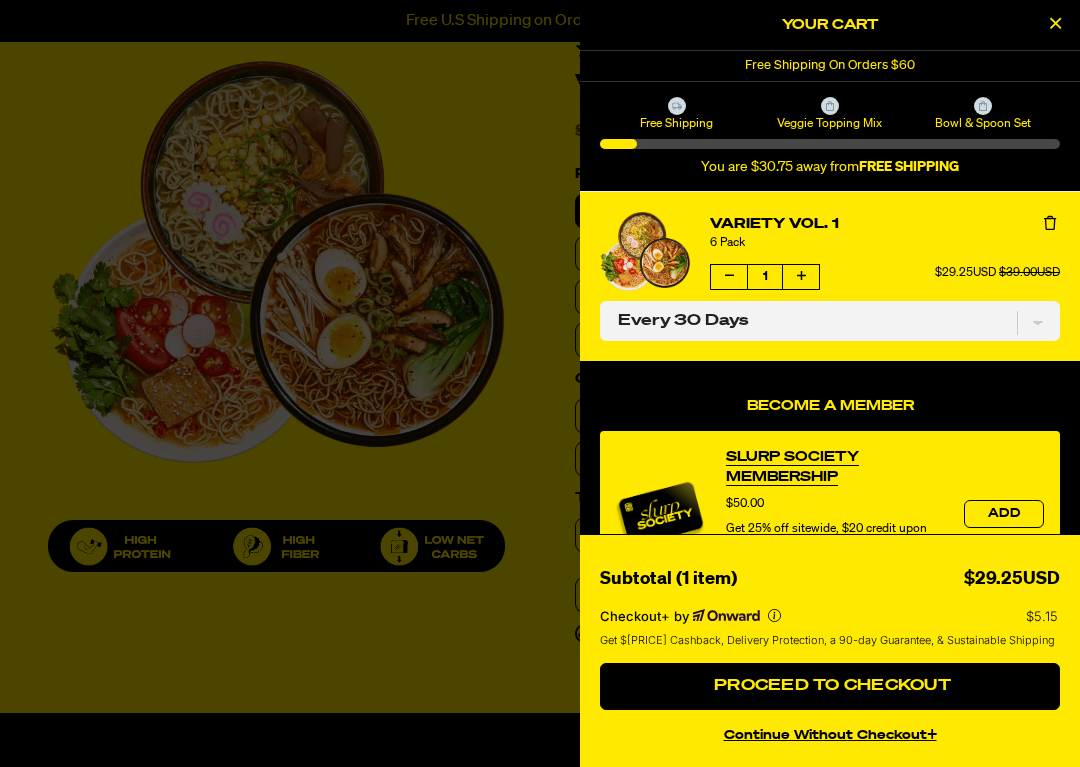 click on "continue without Checkout+" at bounding box center [830, 732] 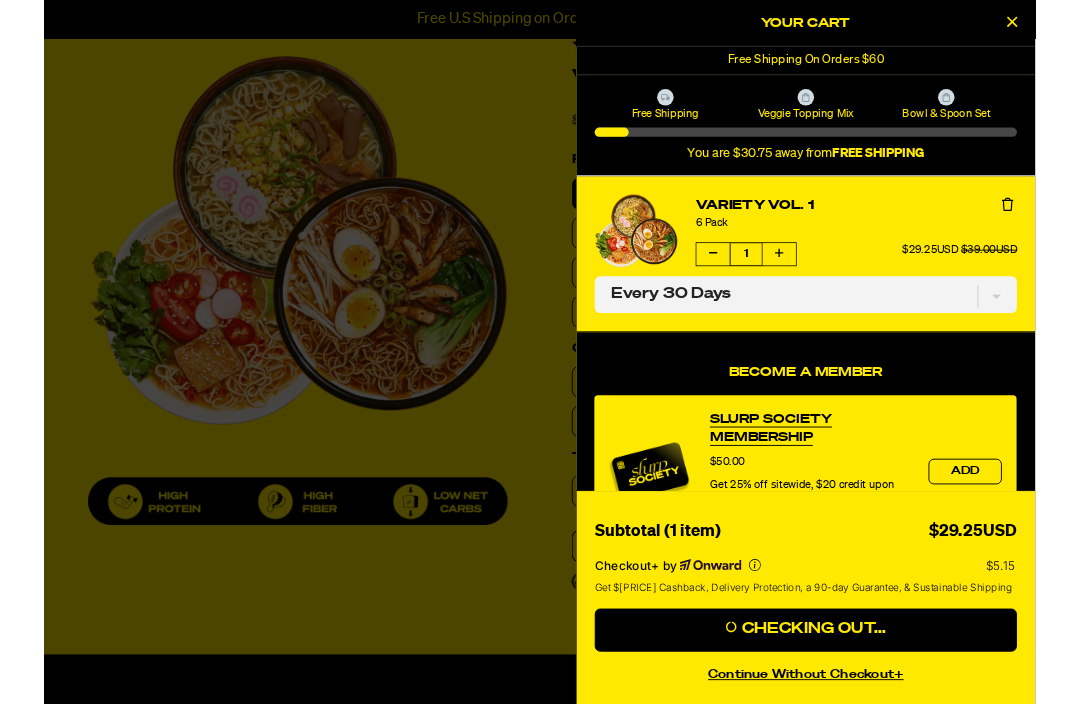 scroll, scrollTop: 657, scrollLeft: 0, axis: vertical 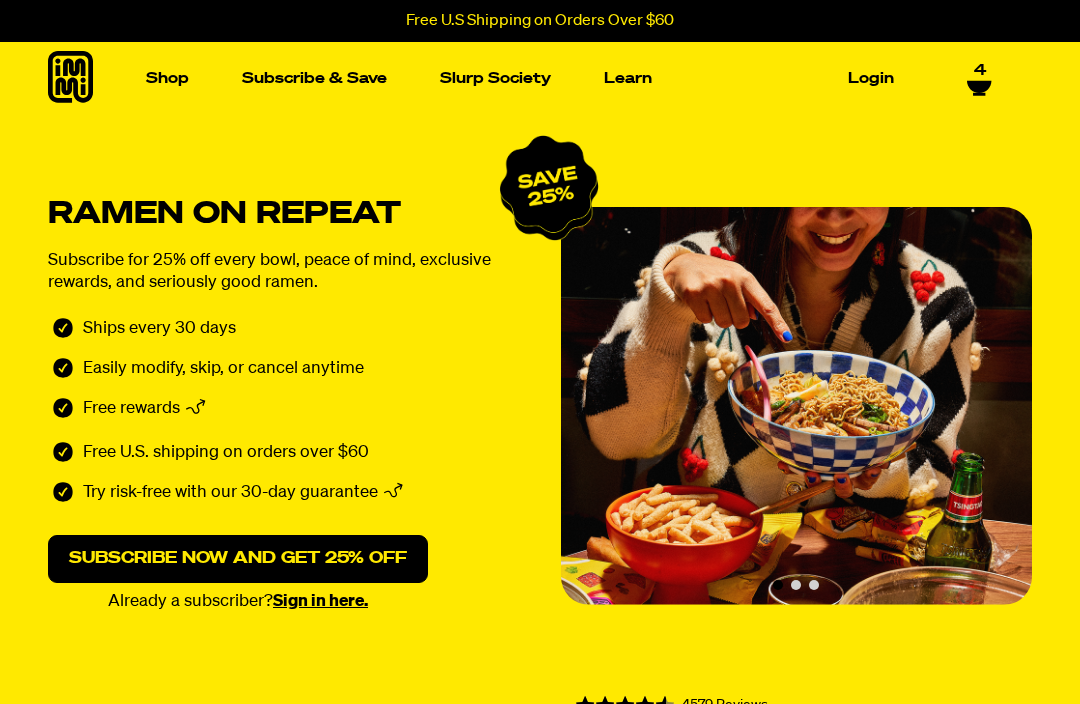 select on "Every 30 Days" 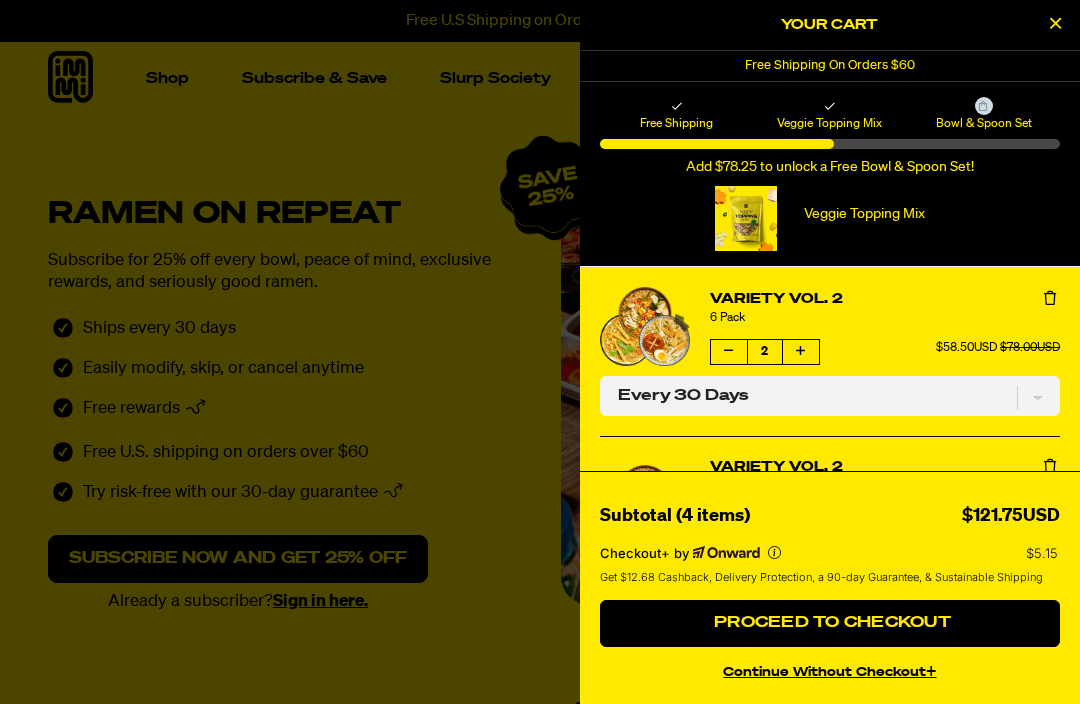 scroll, scrollTop: 0, scrollLeft: 0, axis: both 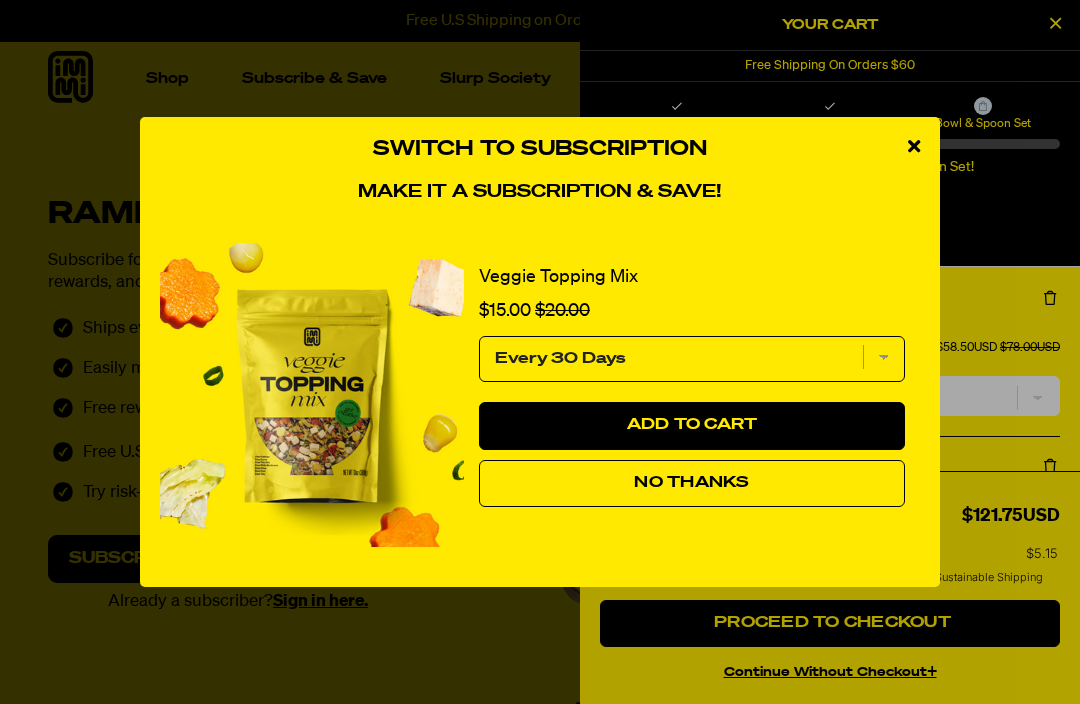 click on "No Thanks" at bounding box center [692, 484] 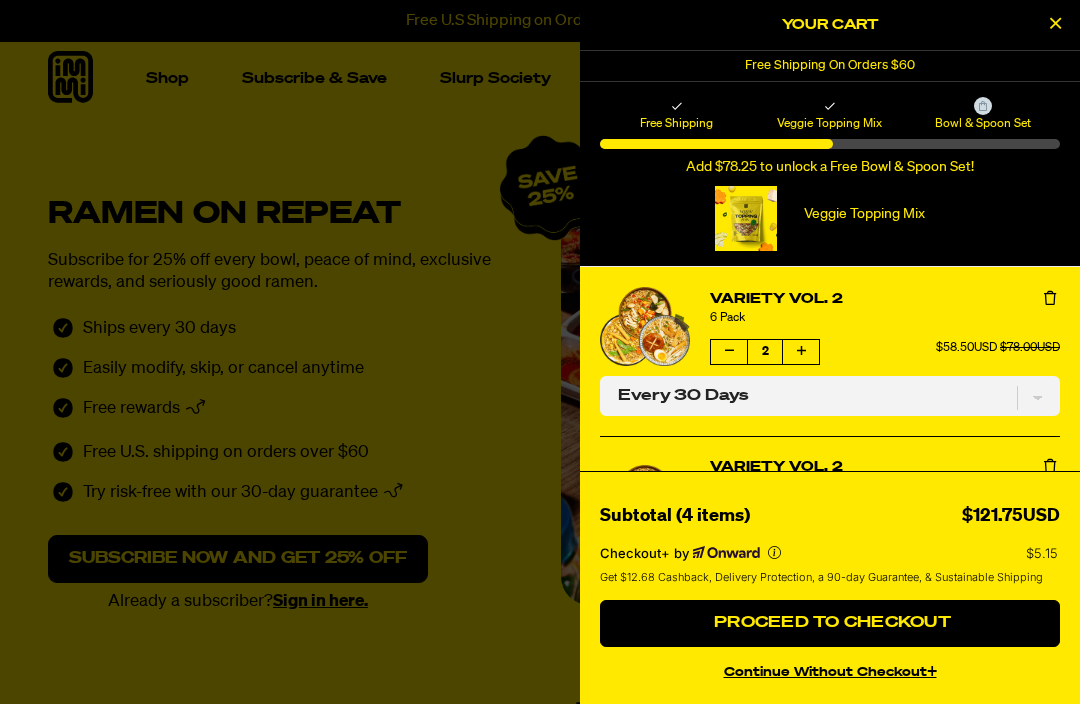 click at bounding box center (729, 352) 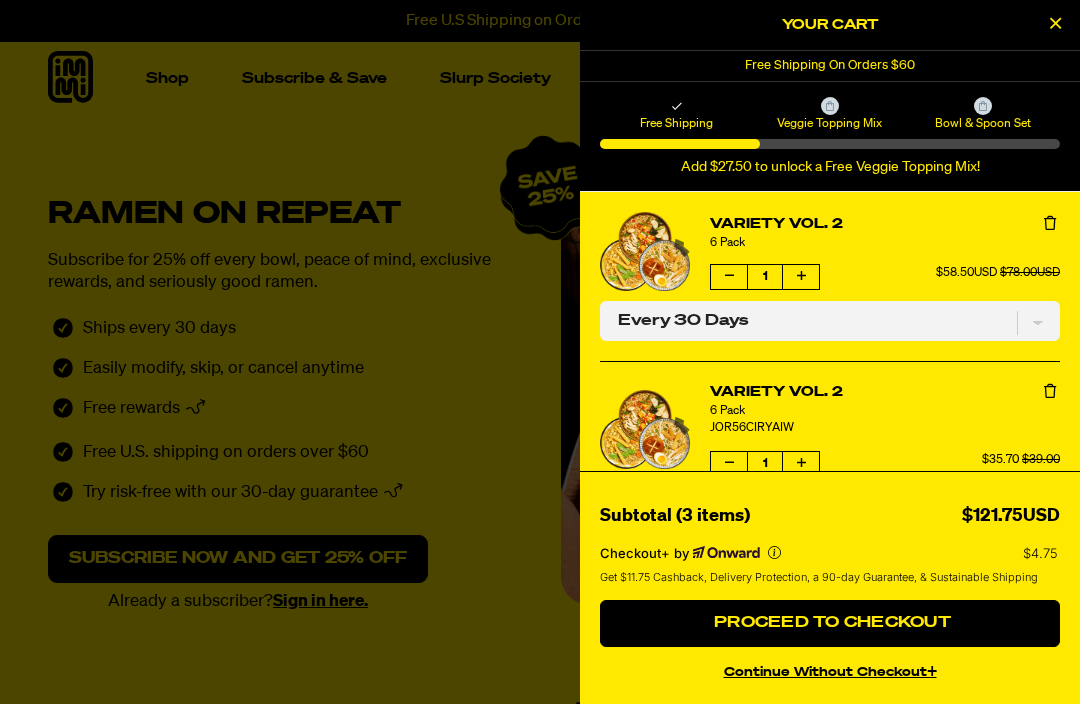 select on "Every 30 Days" 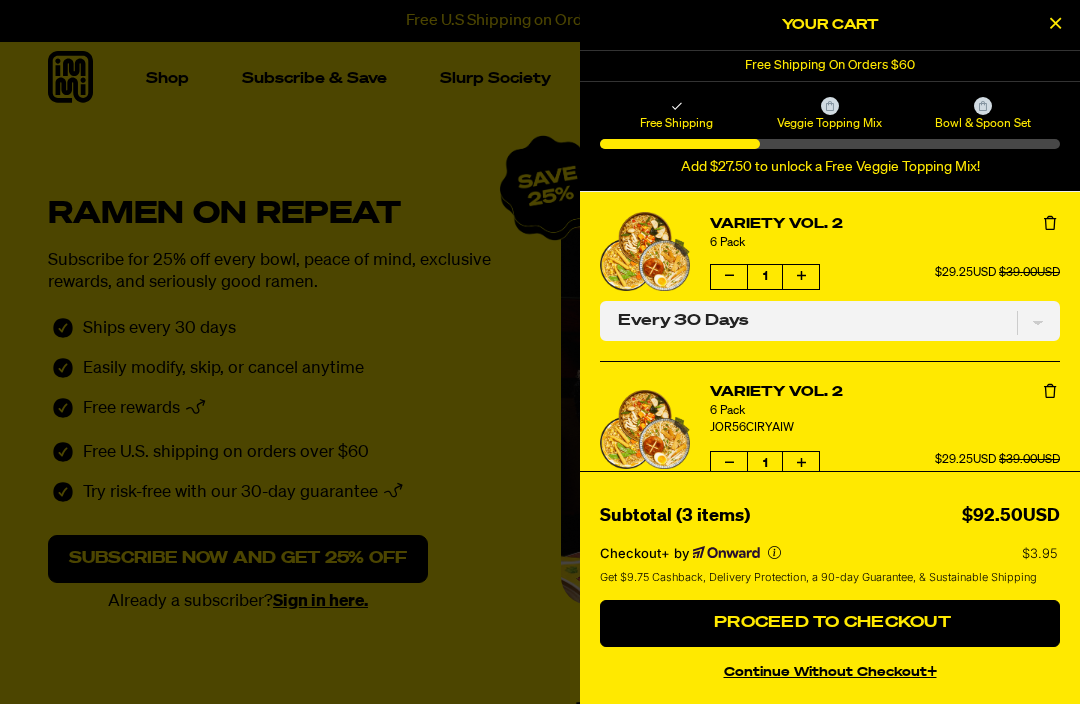 scroll, scrollTop: 0, scrollLeft: 0, axis: both 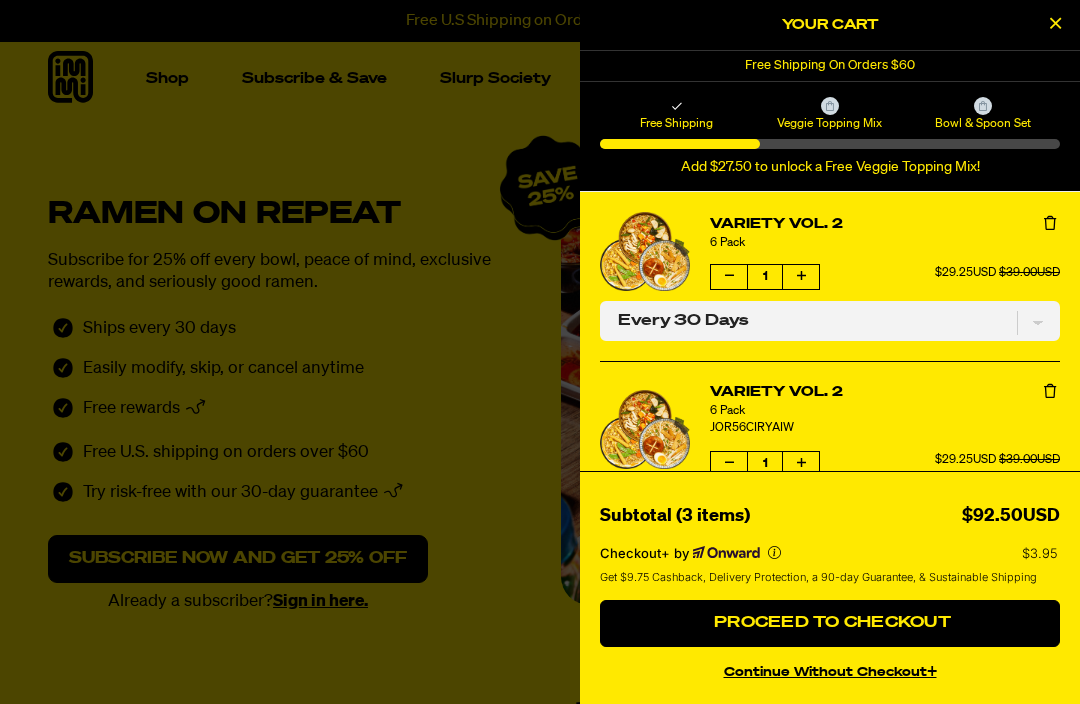 click at bounding box center [1050, 223] 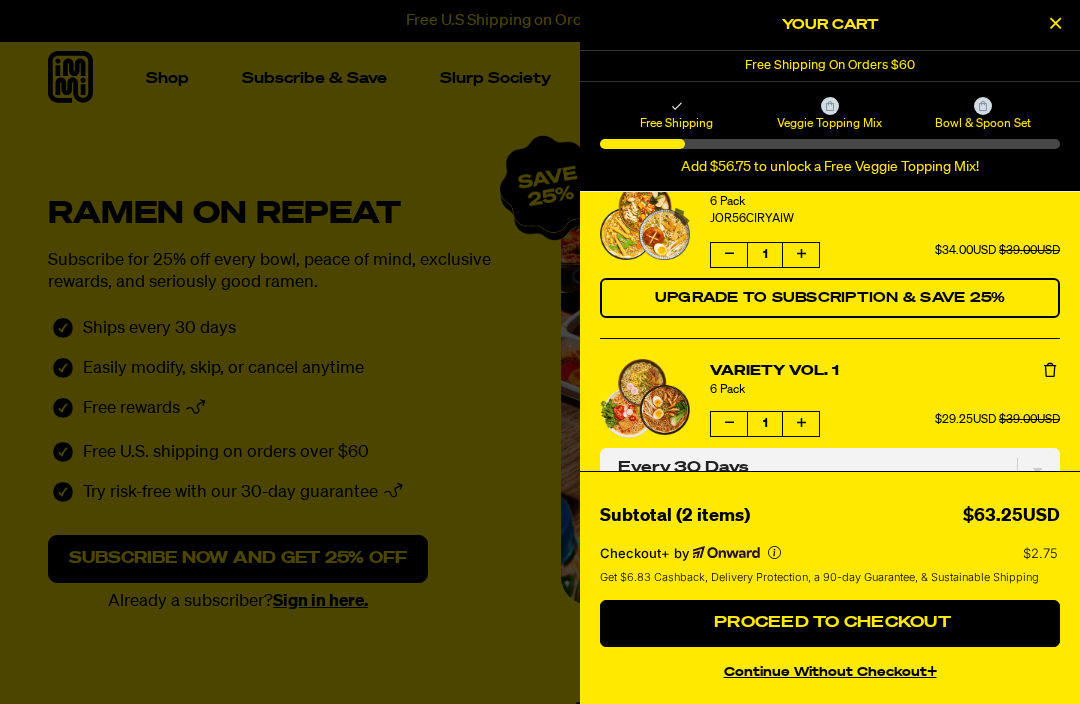 scroll, scrollTop: 35, scrollLeft: 0, axis: vertical 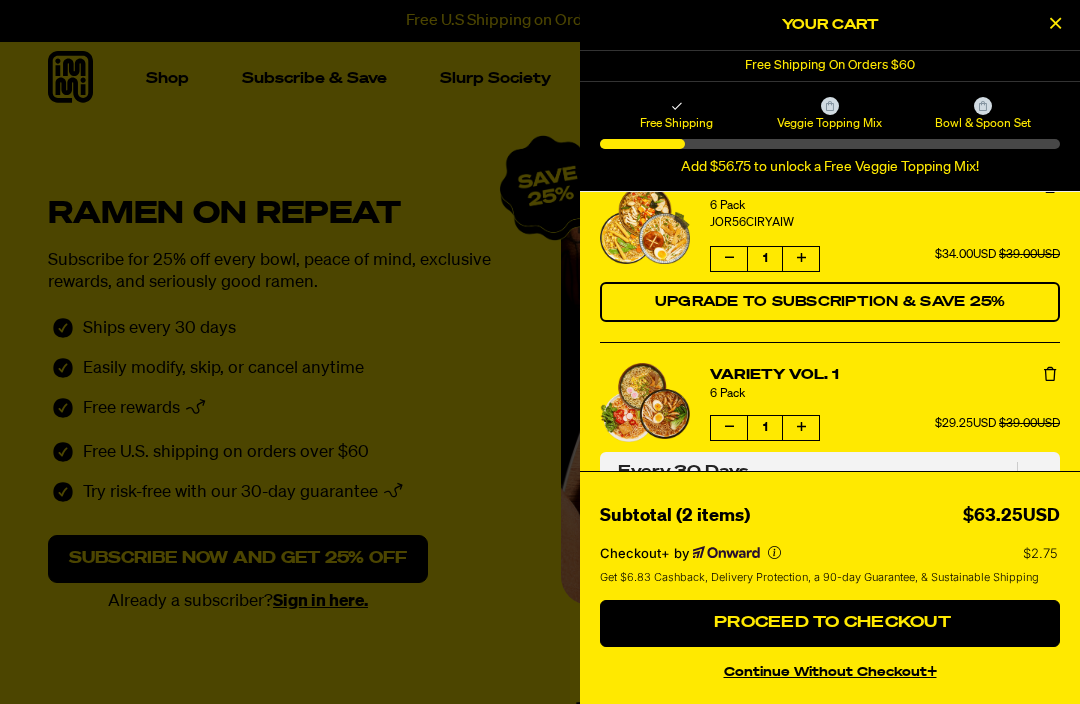 click on "Upgrade to Subscription & Save 25%" at bounding box center [830, 302] 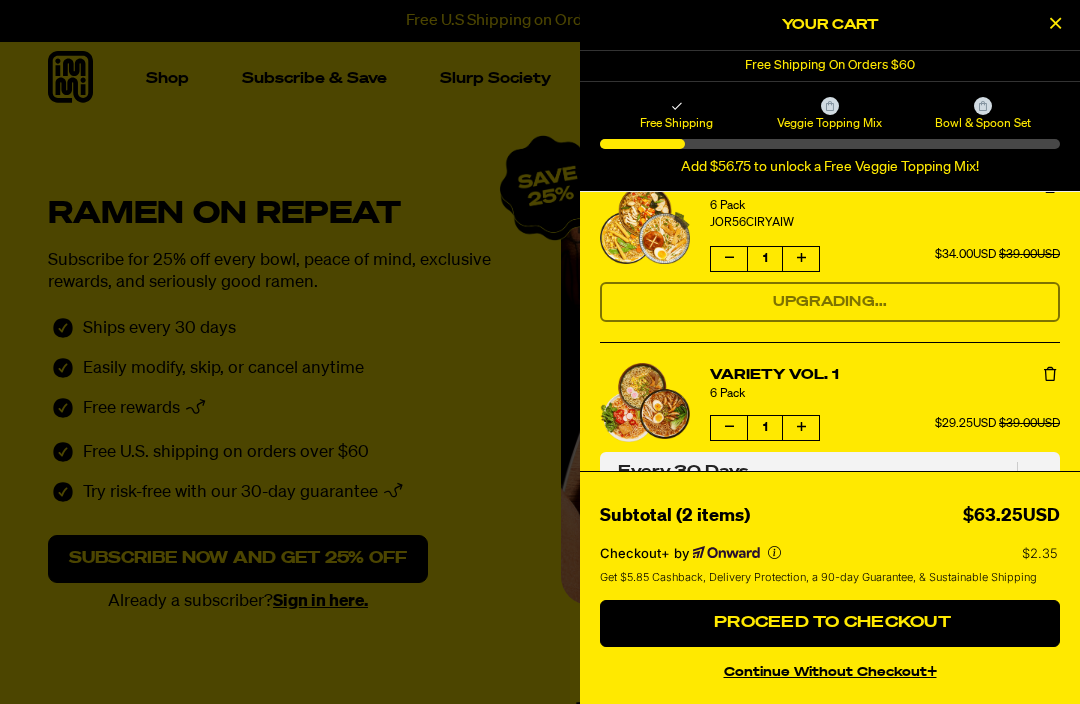 select on "Every 30 Days" 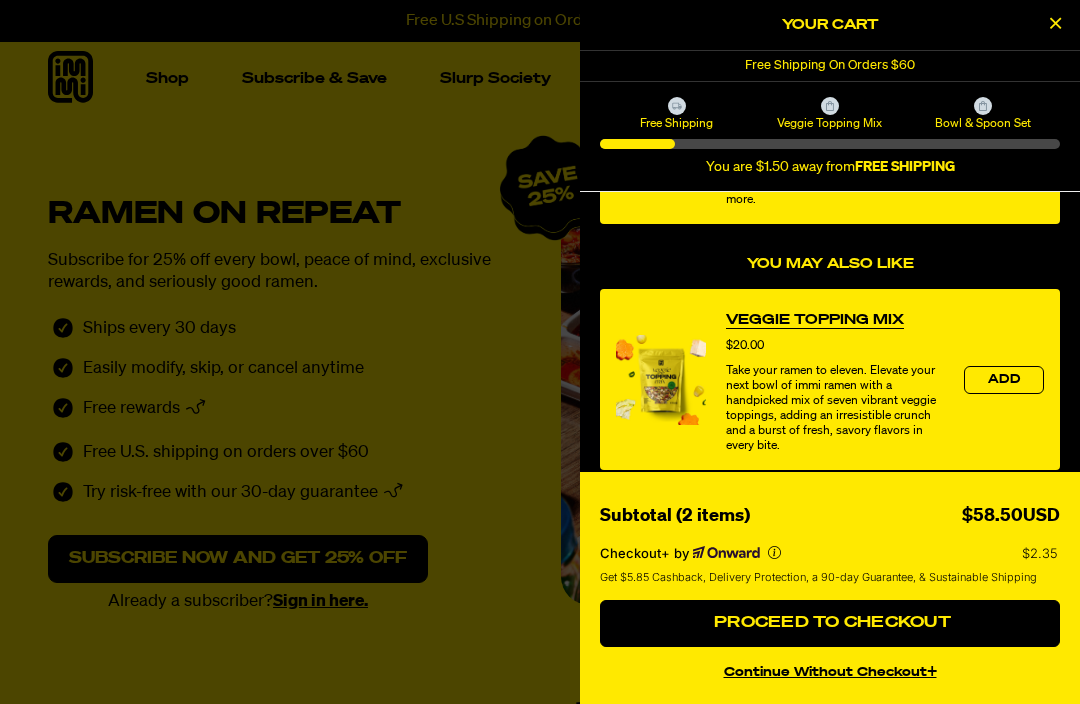 scroll, scrollTop: 545, scrollLeft: 0, axis: vertical 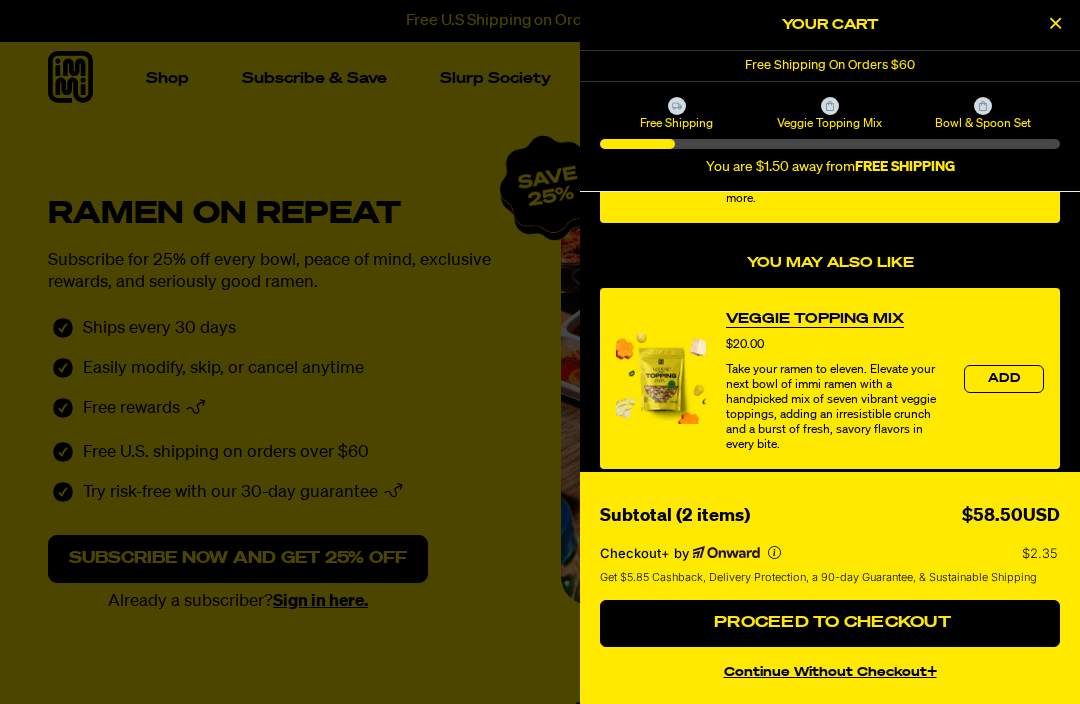 click on "Proceed to Checkout" at bounding box center [830, 624] 